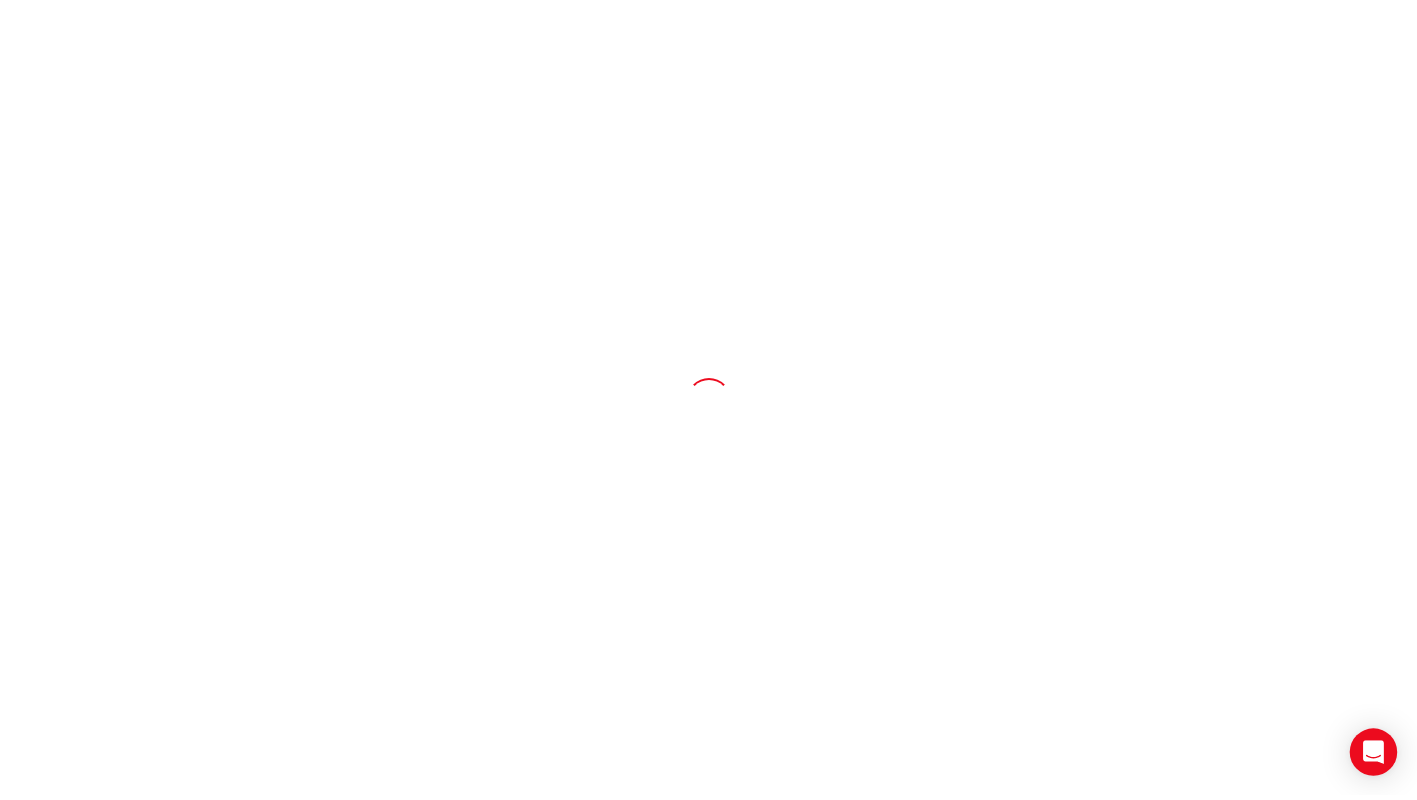 scroll, scrollTop: 0, scrollLeft: 0, axis: both 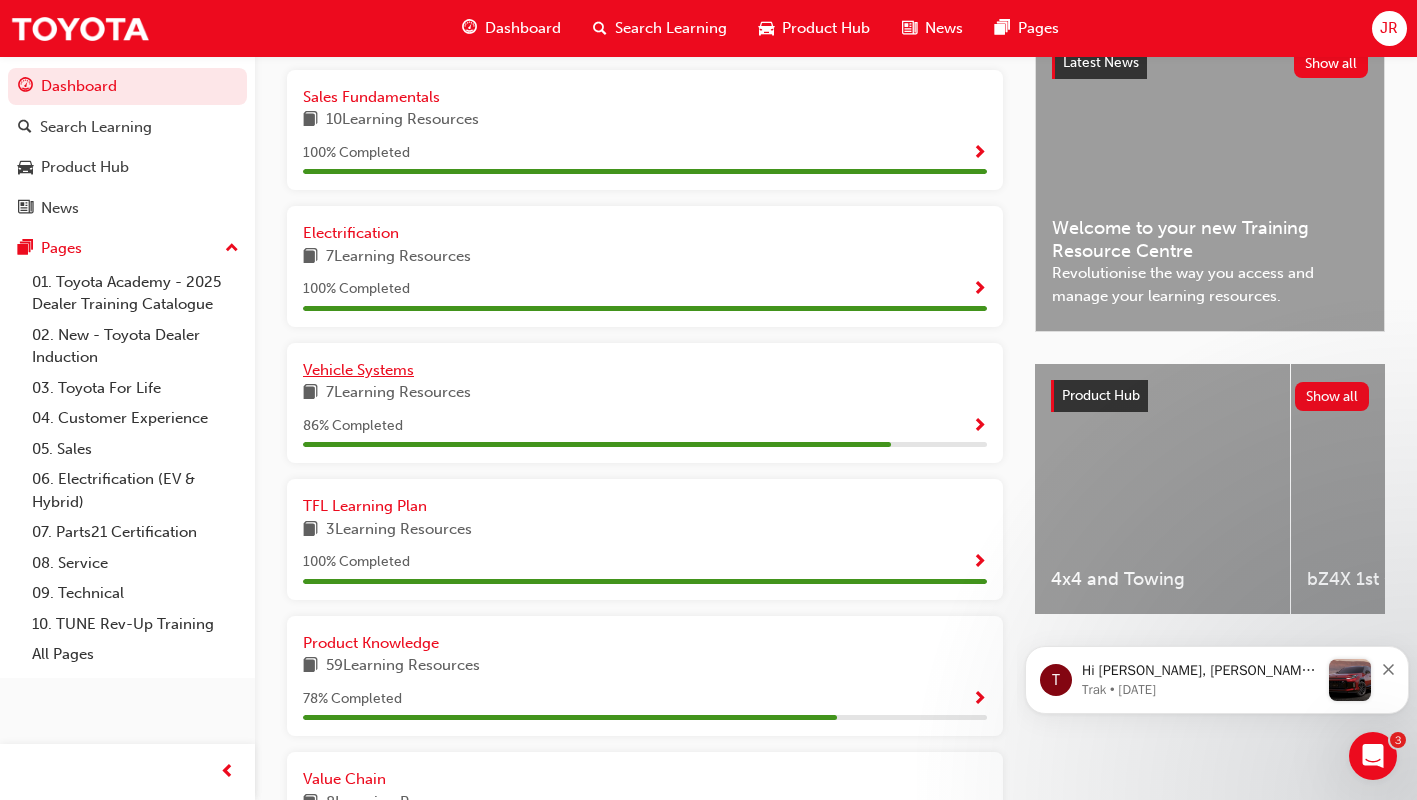 click on "Vehicle Systems" at bounding box center (645, 370) 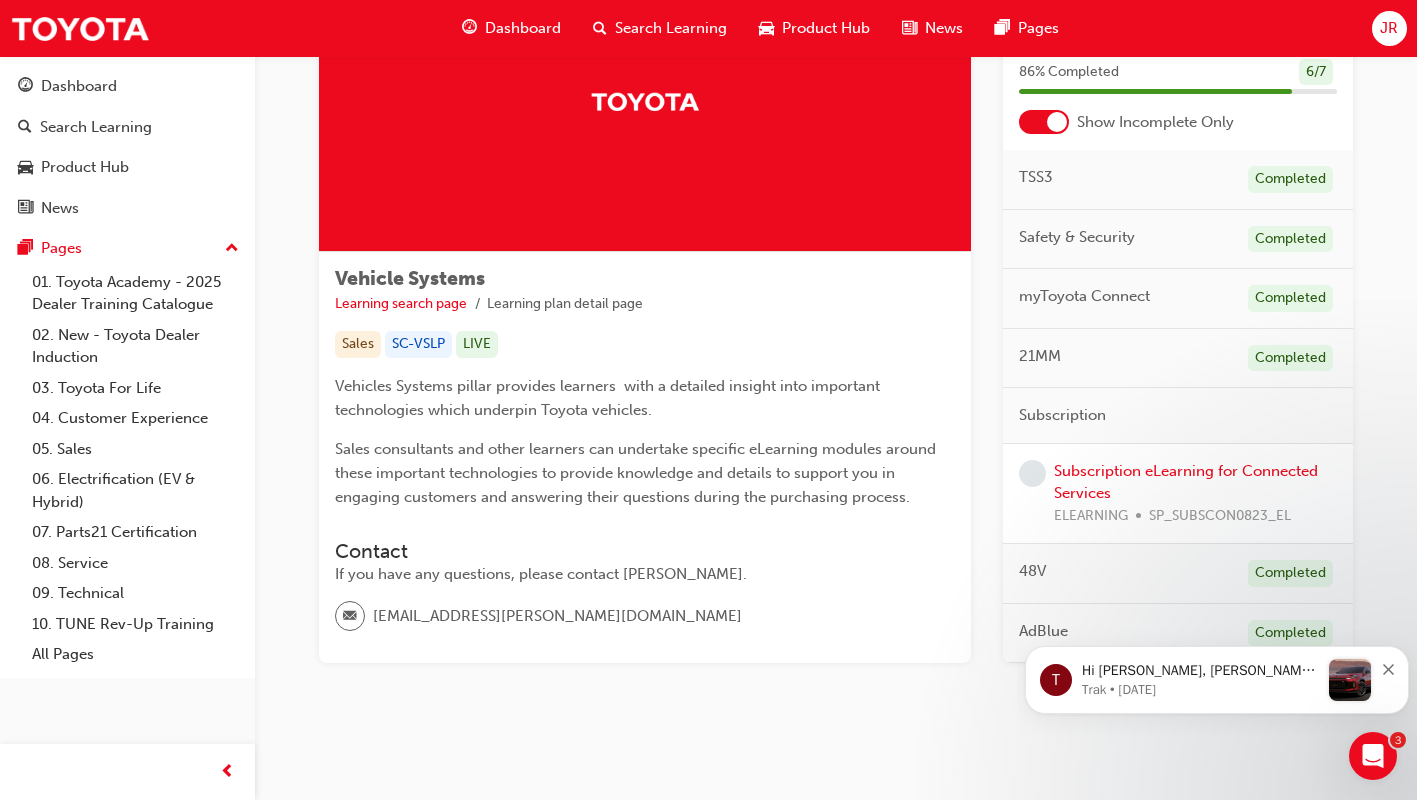 scroll, scrollTop: 162, scrollLeft: 0, axis: vertical 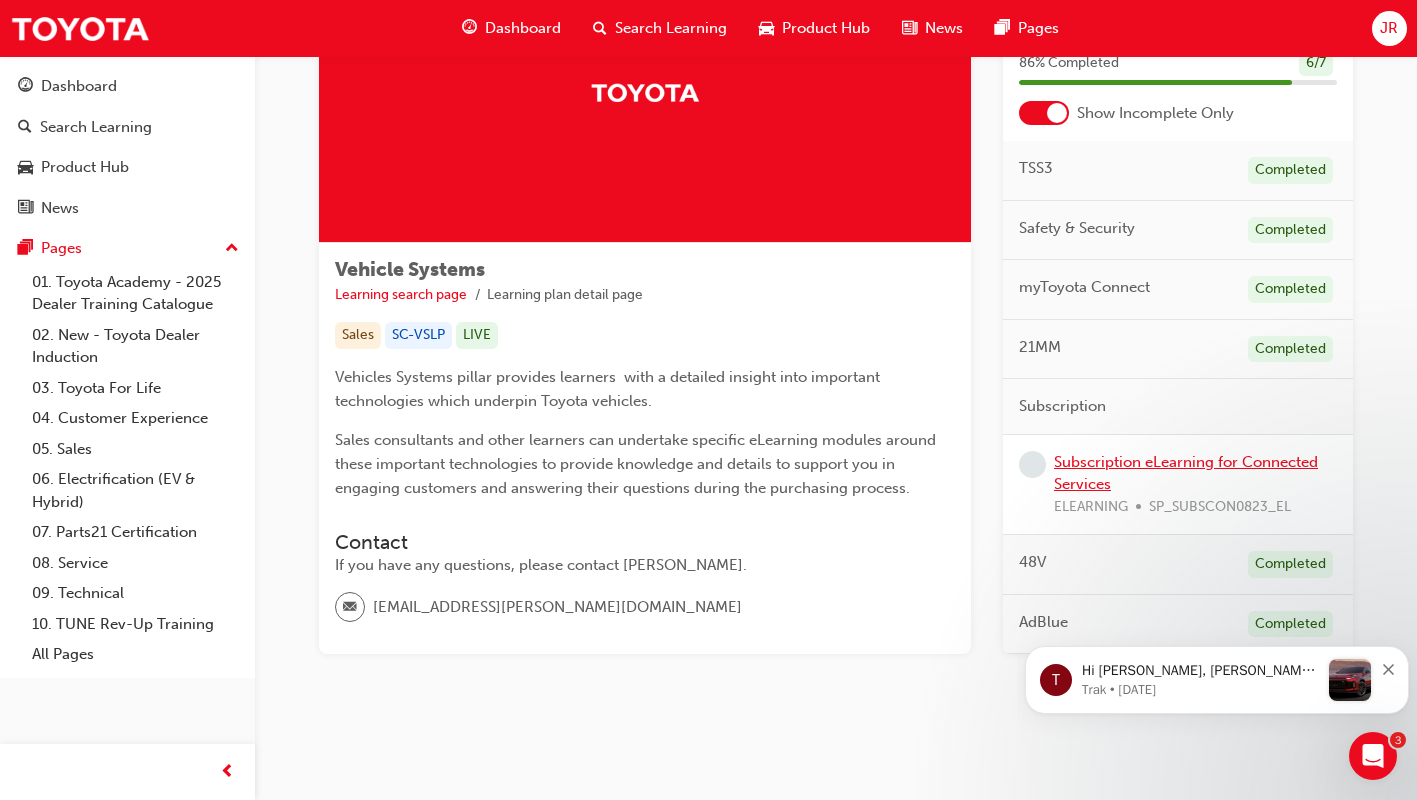 click on "Subscription eLearning for Connected Services" at bounding box center [1186, 473] 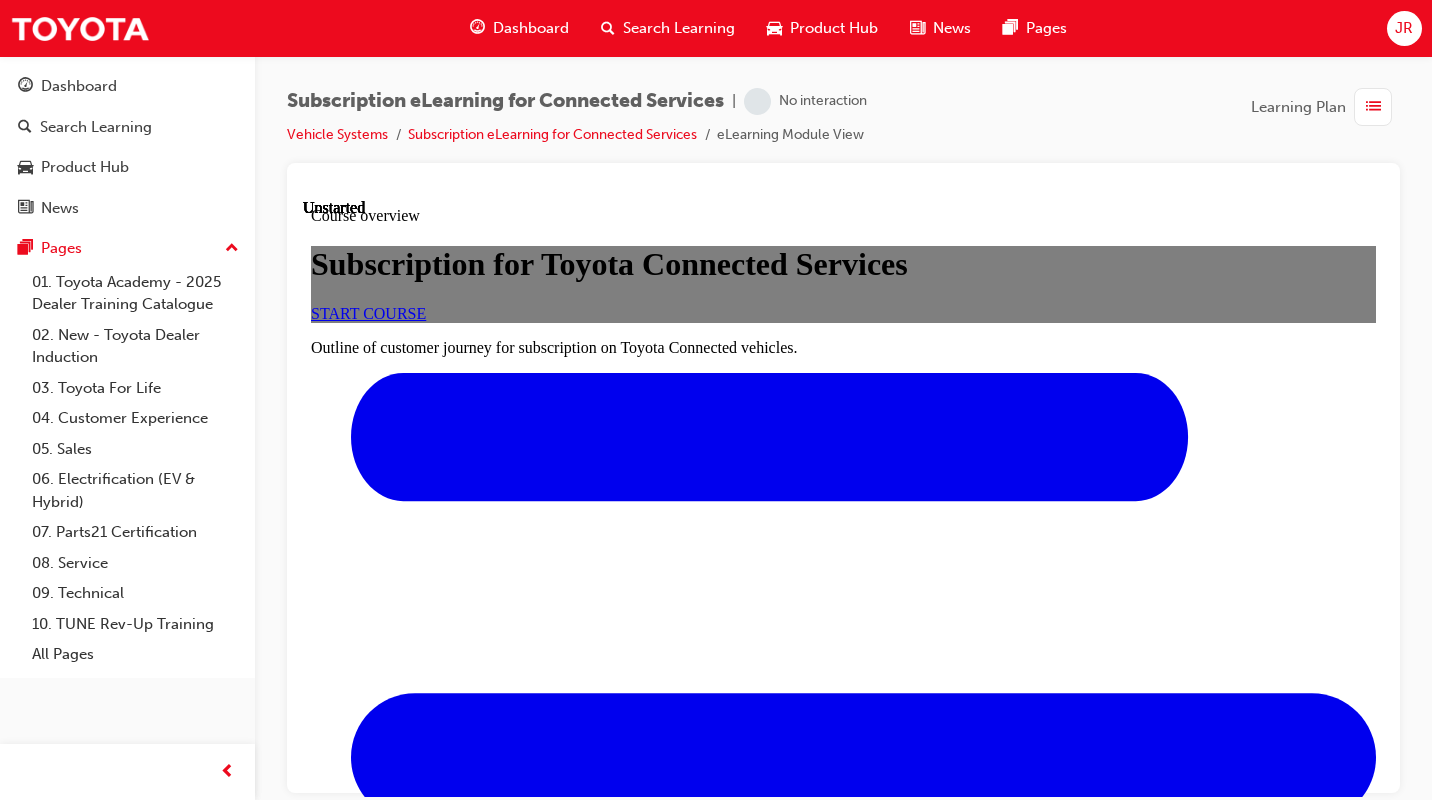 scroll, scrollTop: 0, scrollLeft: 0, axis: both 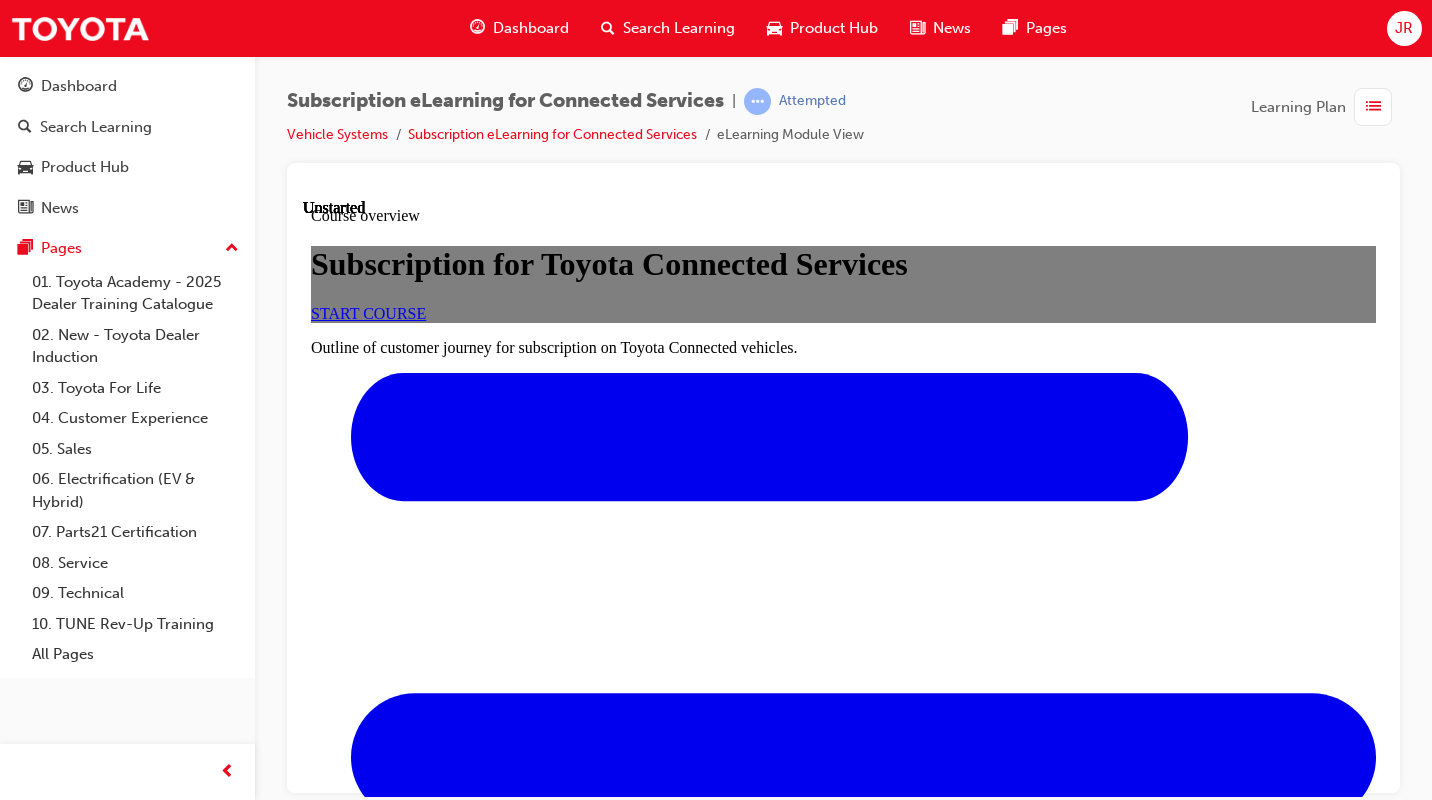 click on "START COURSE" at bounding box center (368, 312) 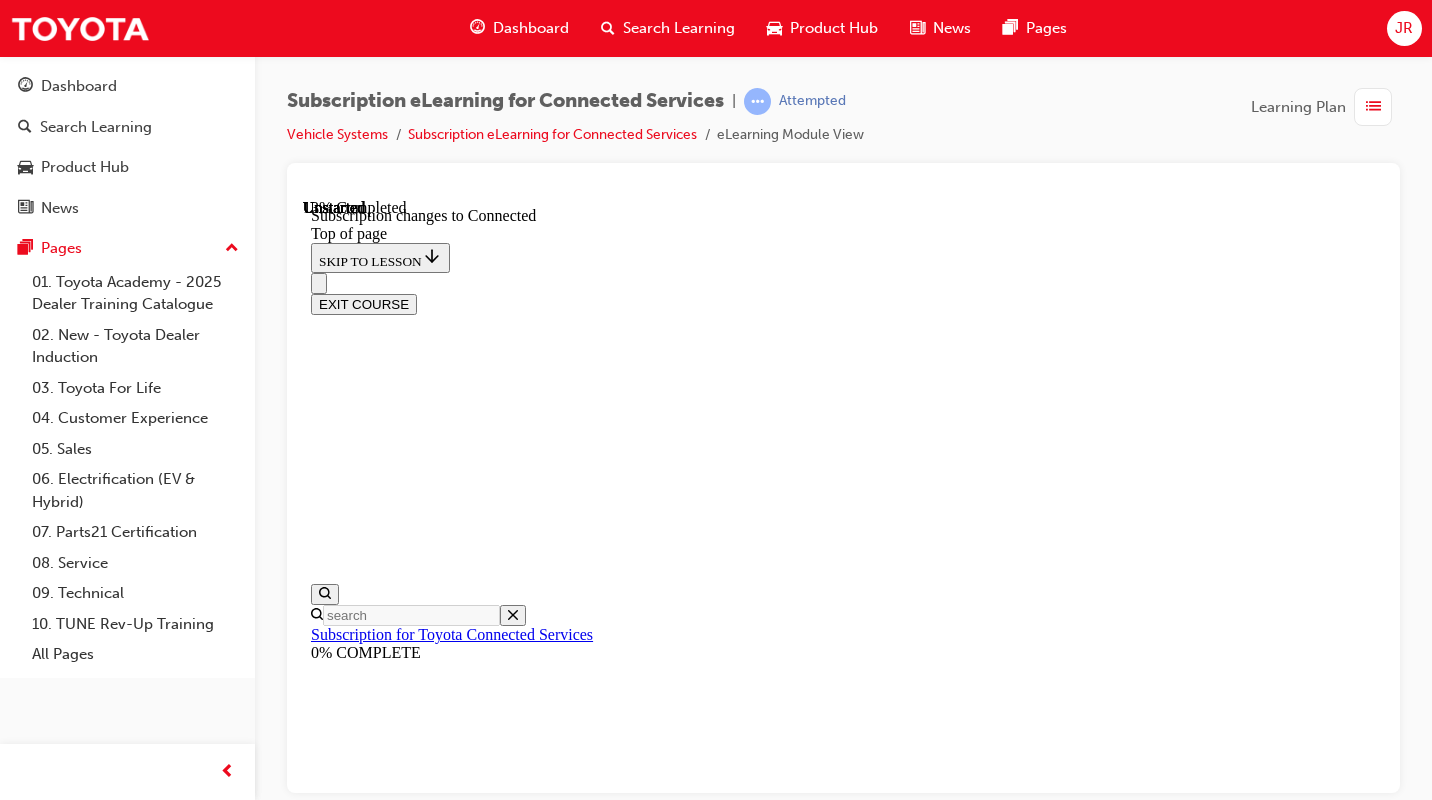 scroll, scrollTop: 1137, scrollLeft: 0, axis: vertical 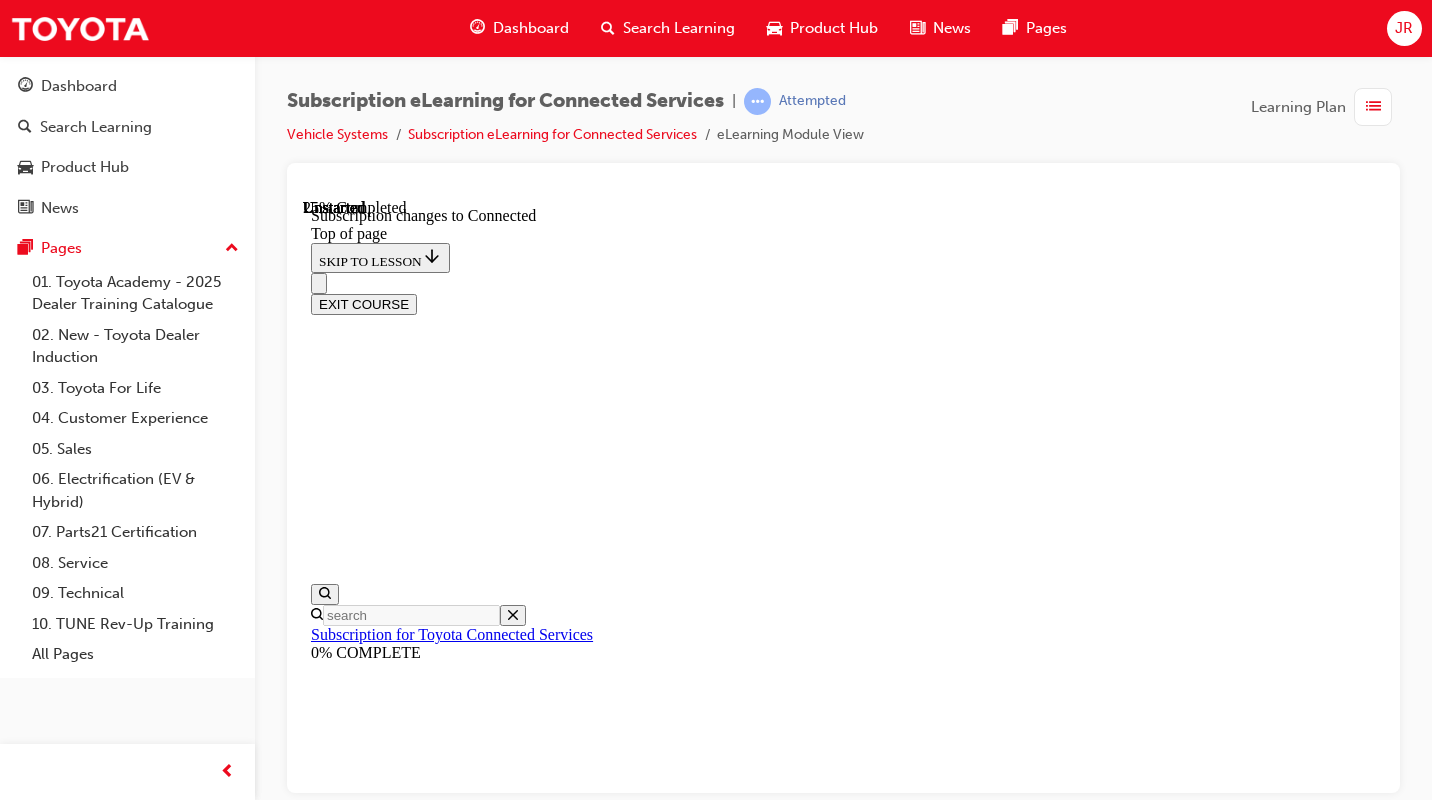 click on "CONTINUE" at bounding box center (353, 10065) 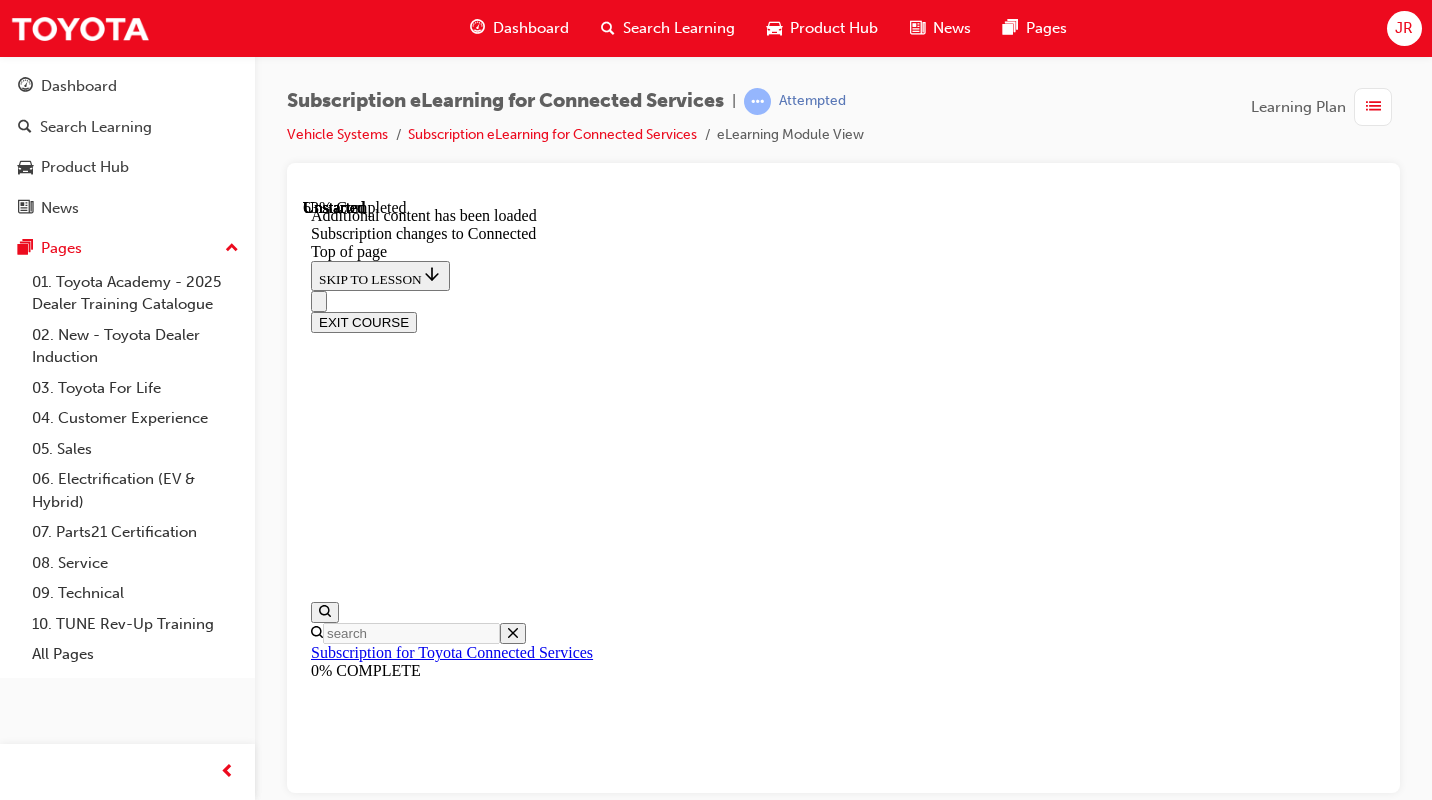 scroll, scrollTop: 2284, scrollLeft: 0, axis: vertical 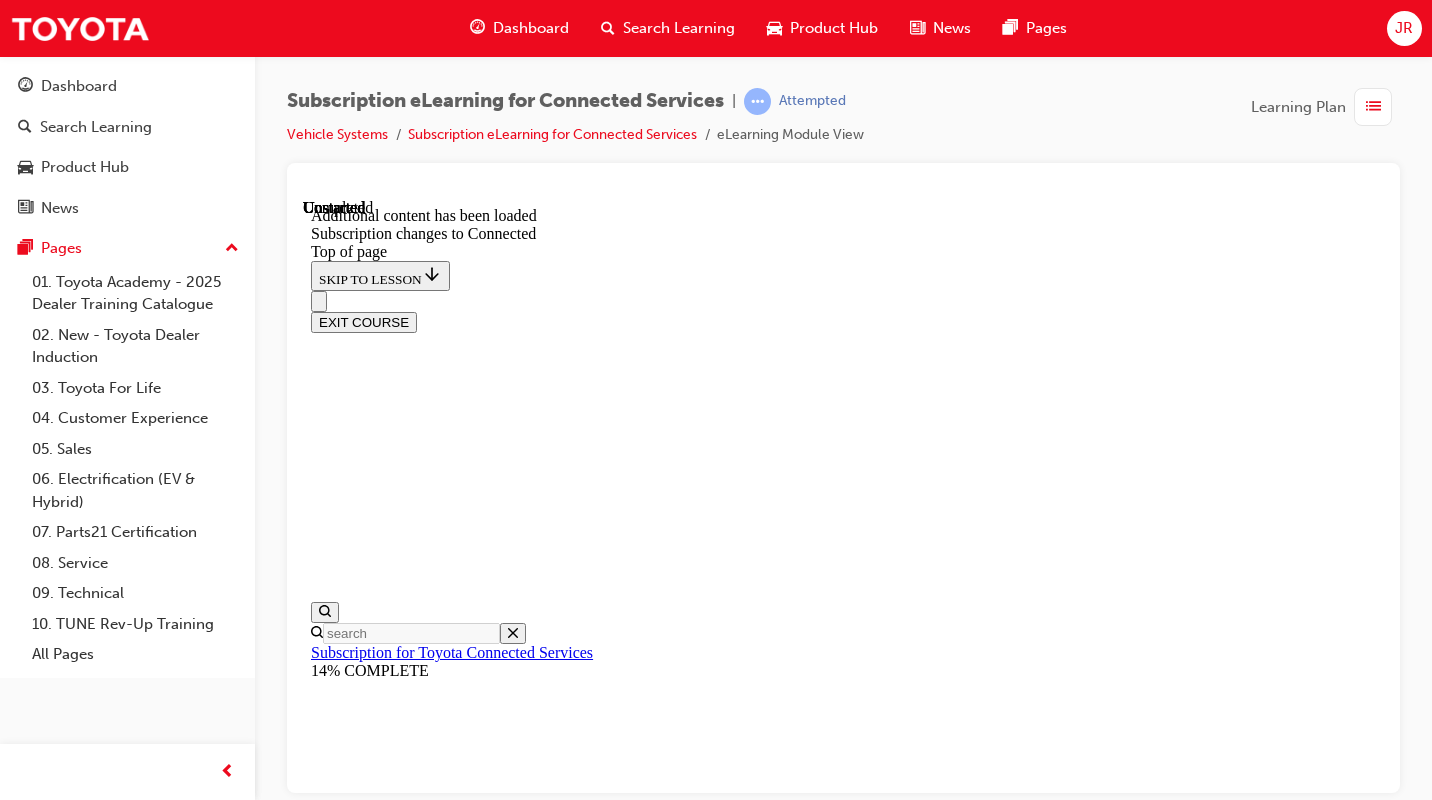click on "1" at bounding box center [863, 10654] 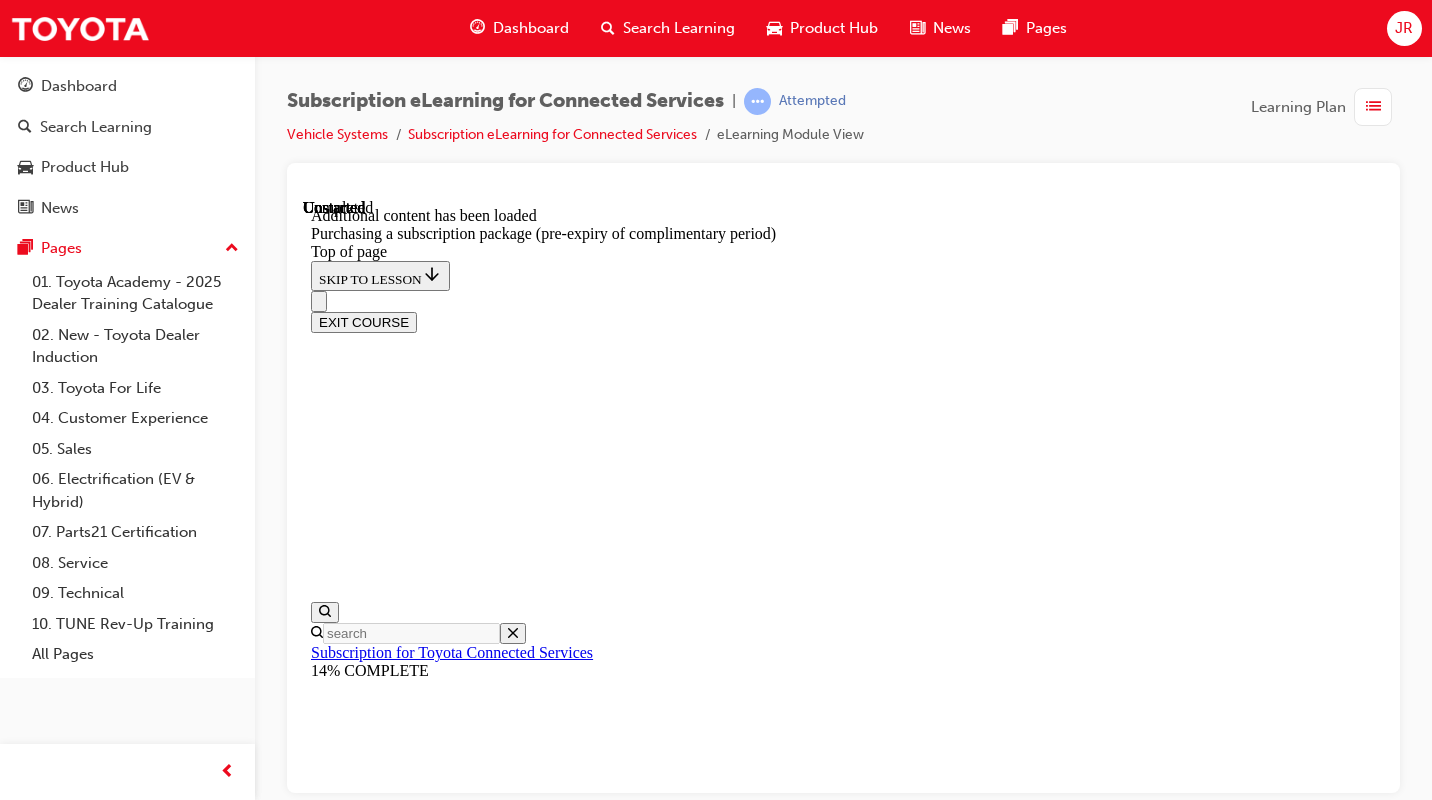 scroll, scrollTop: 0, scrollLeft: 0, axis: both 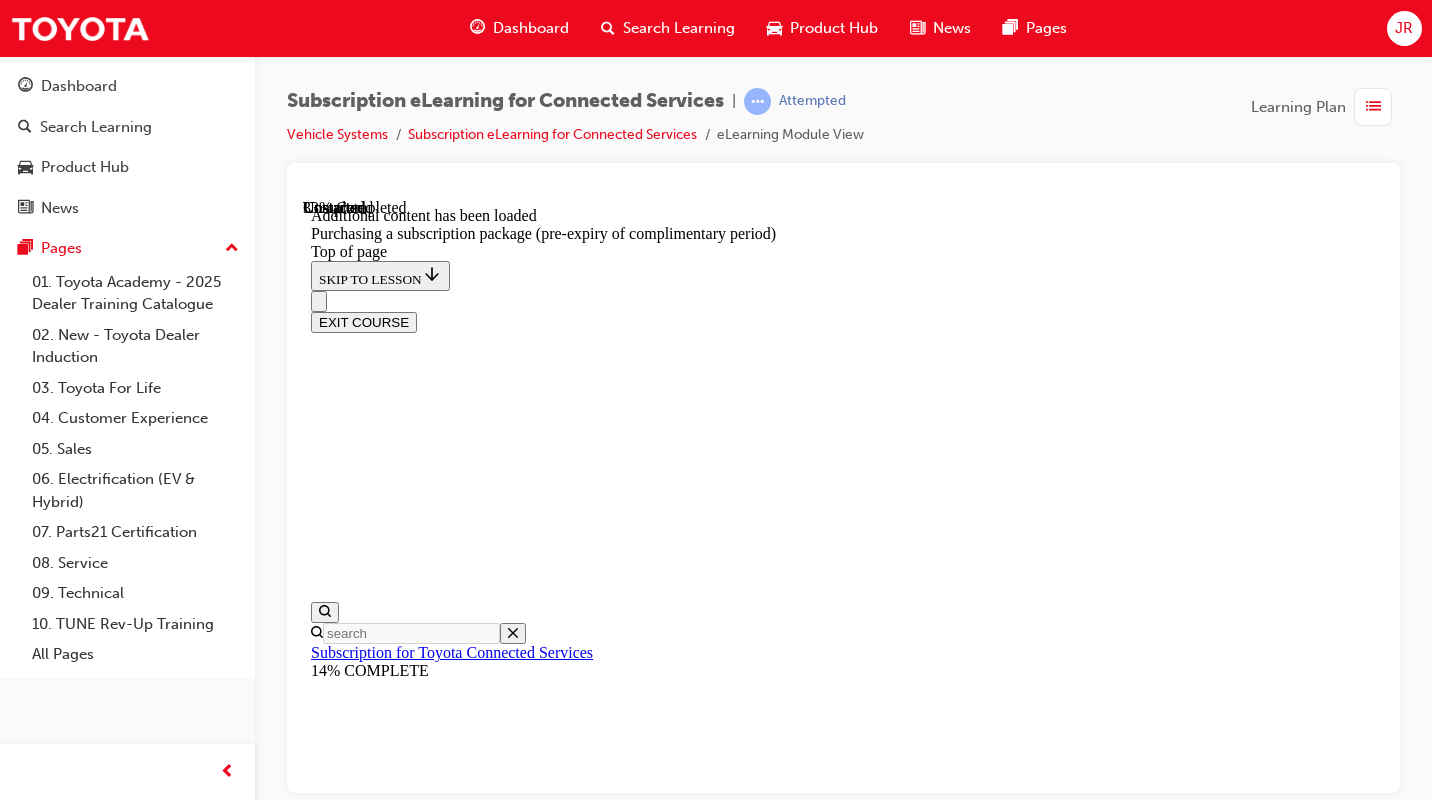click on "CONTINUE" at bounding box center [353, 9924] 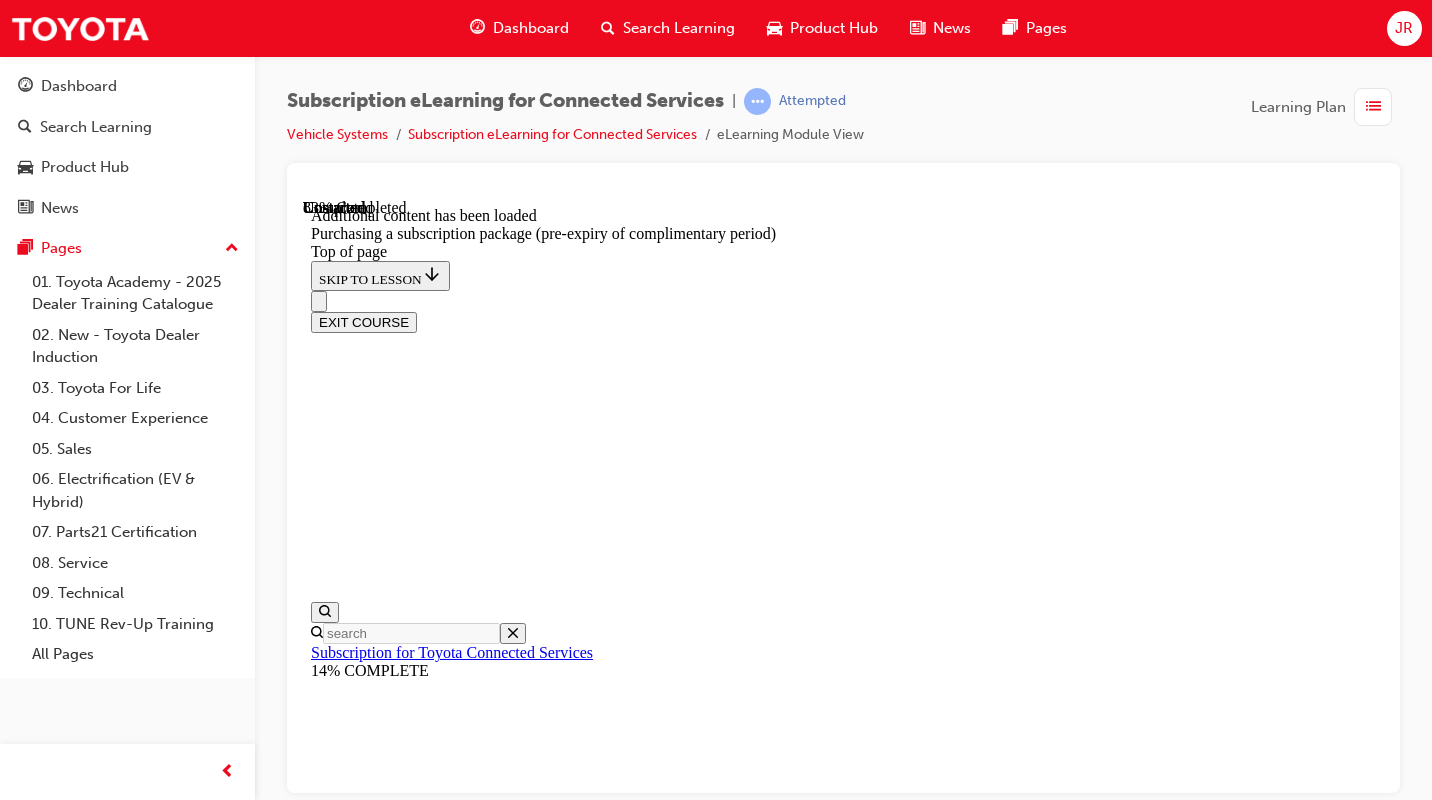 scroll, scrollTop: 1111, scrollLeft: 0, axis: vertical 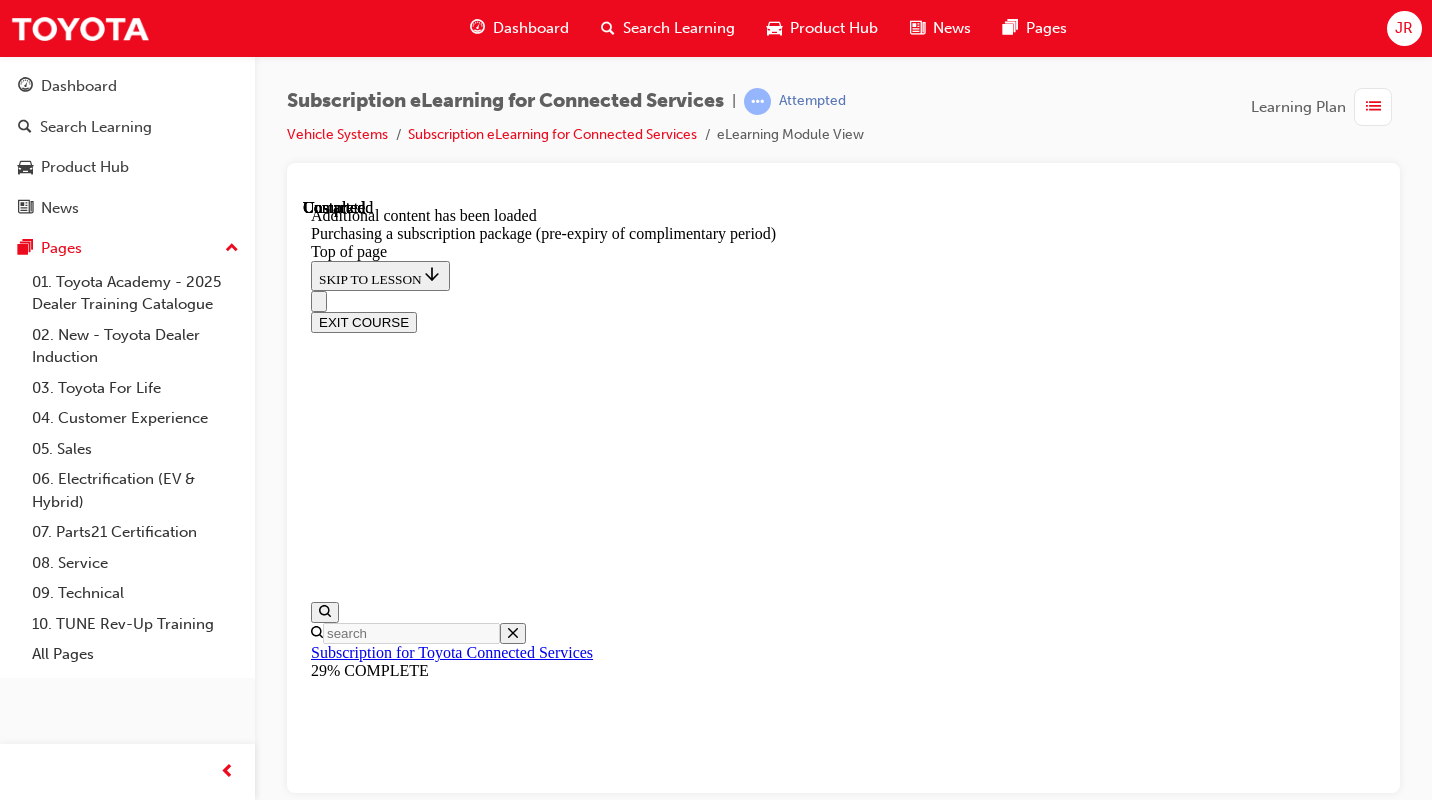 click at bounding box center (399, 11215) 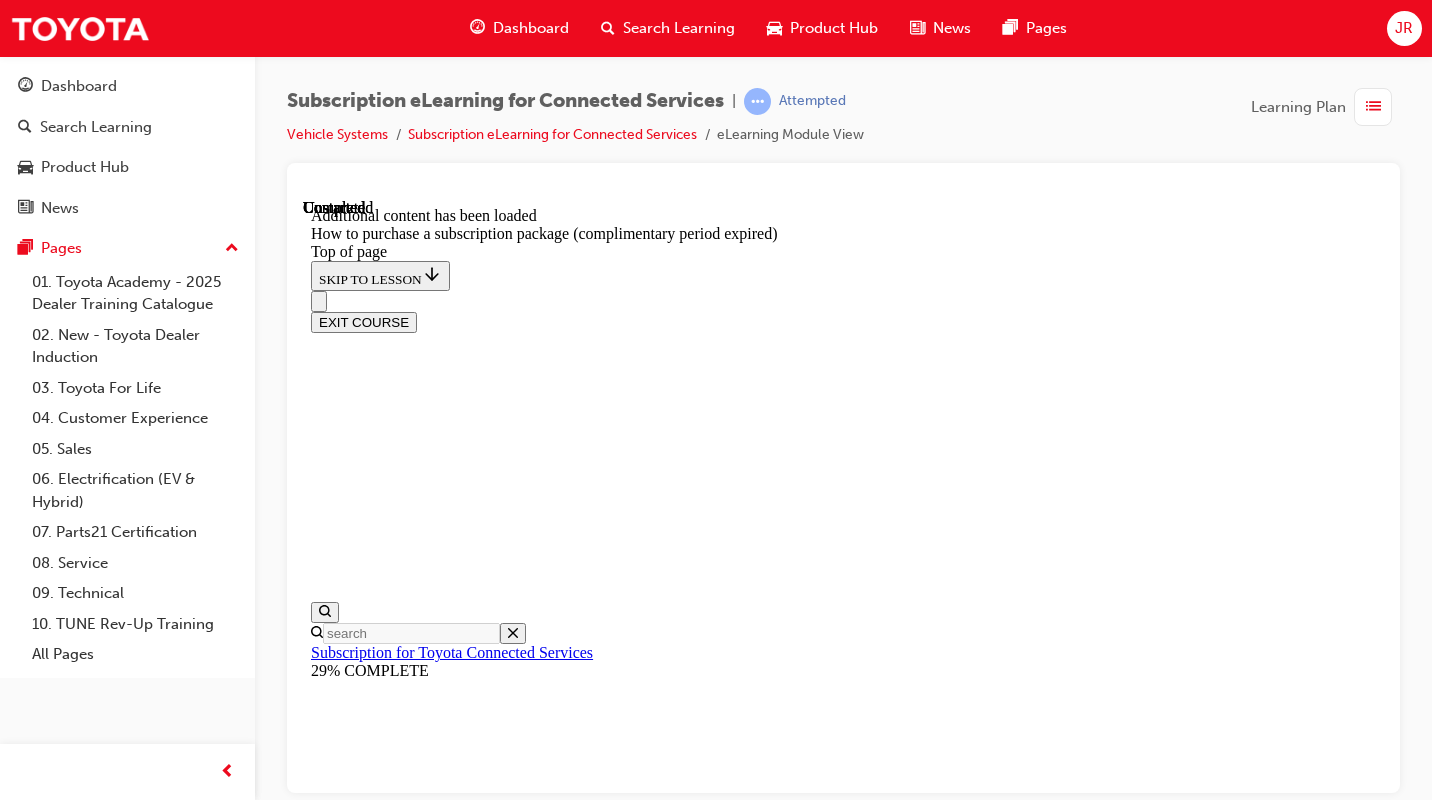 scroll, scrollTop: 62, scrollLeft: 0, axis: vertical 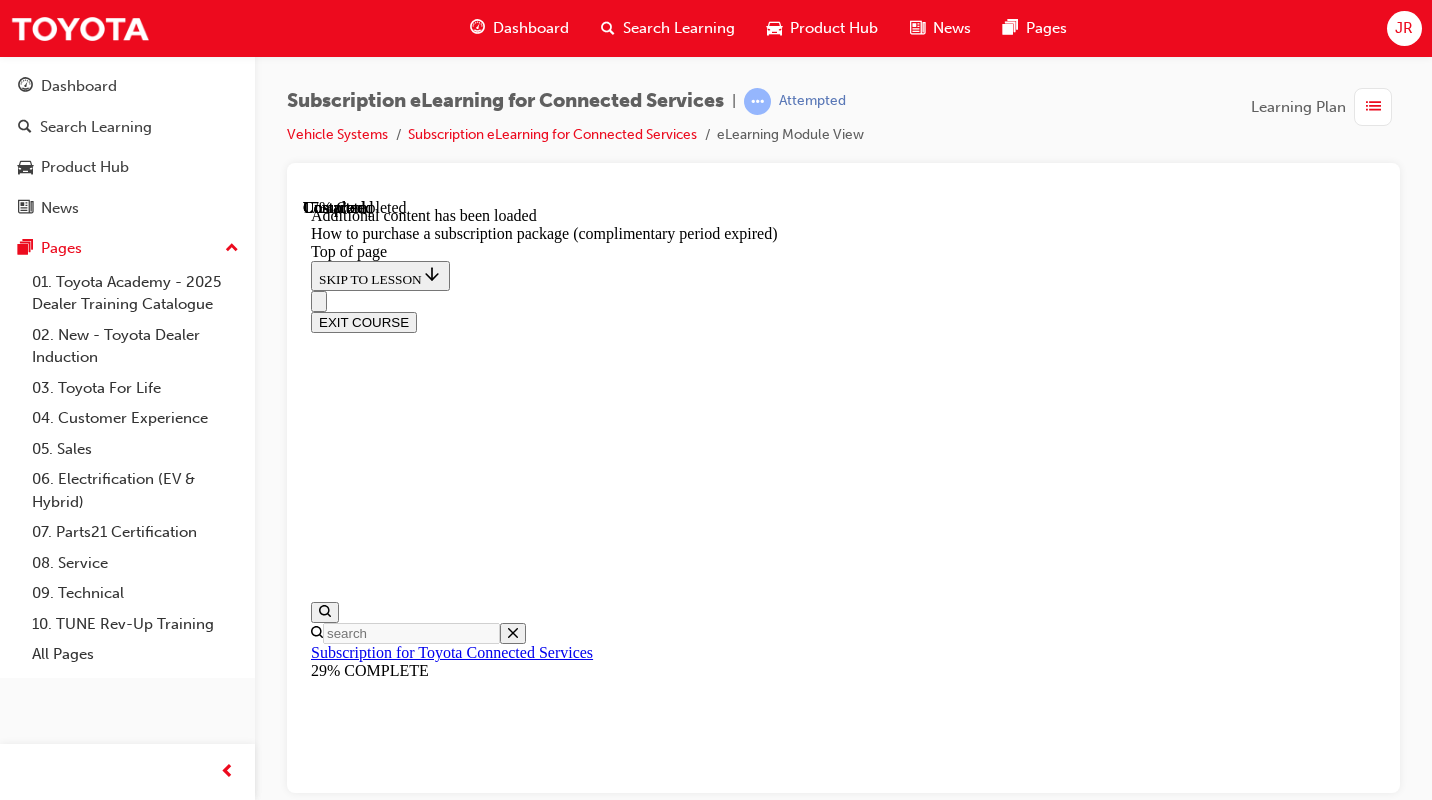 click on "CONTINUE" at bounding box center [353, 9845] 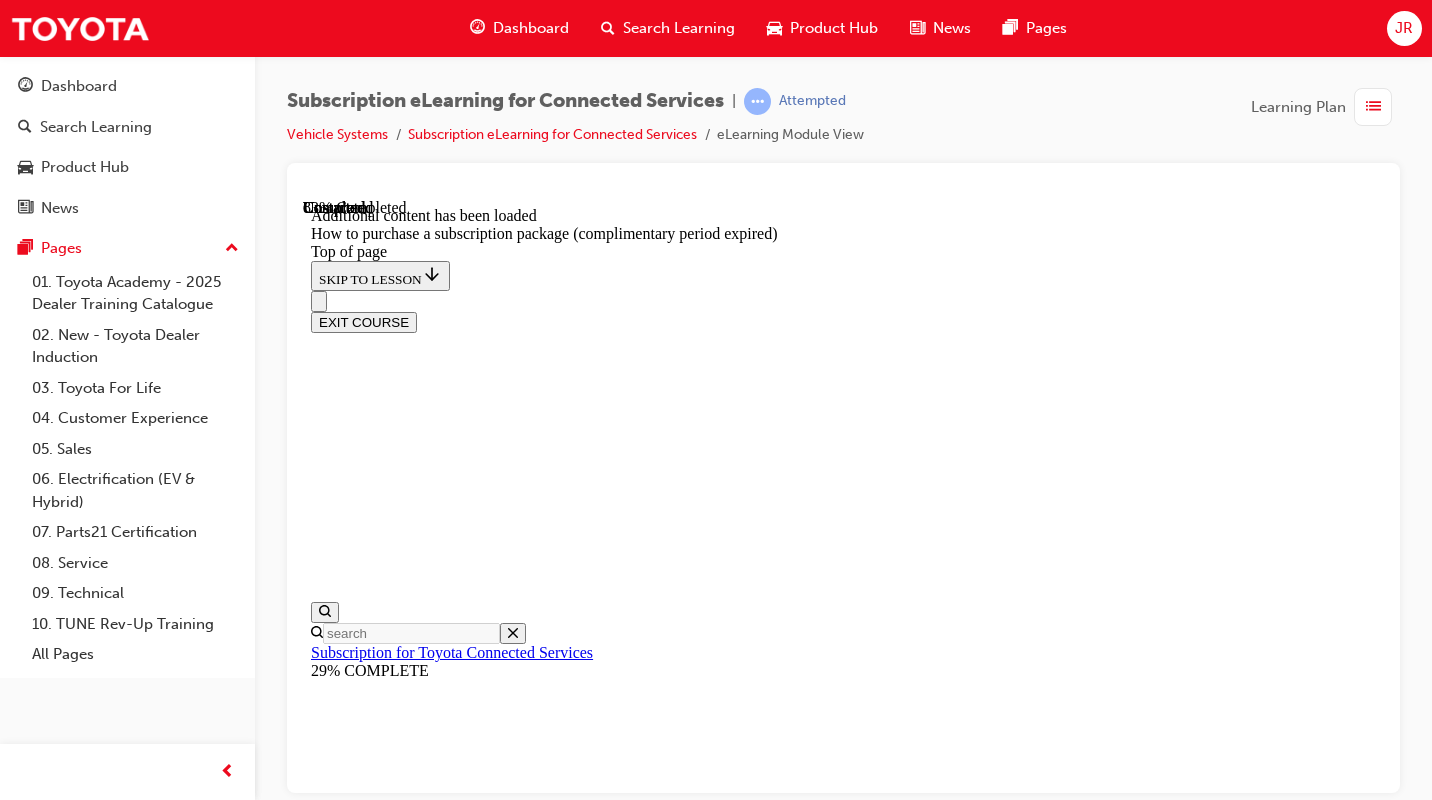 scroll, scrollTop: 1302, scrollLeft: 0, axis: vertical 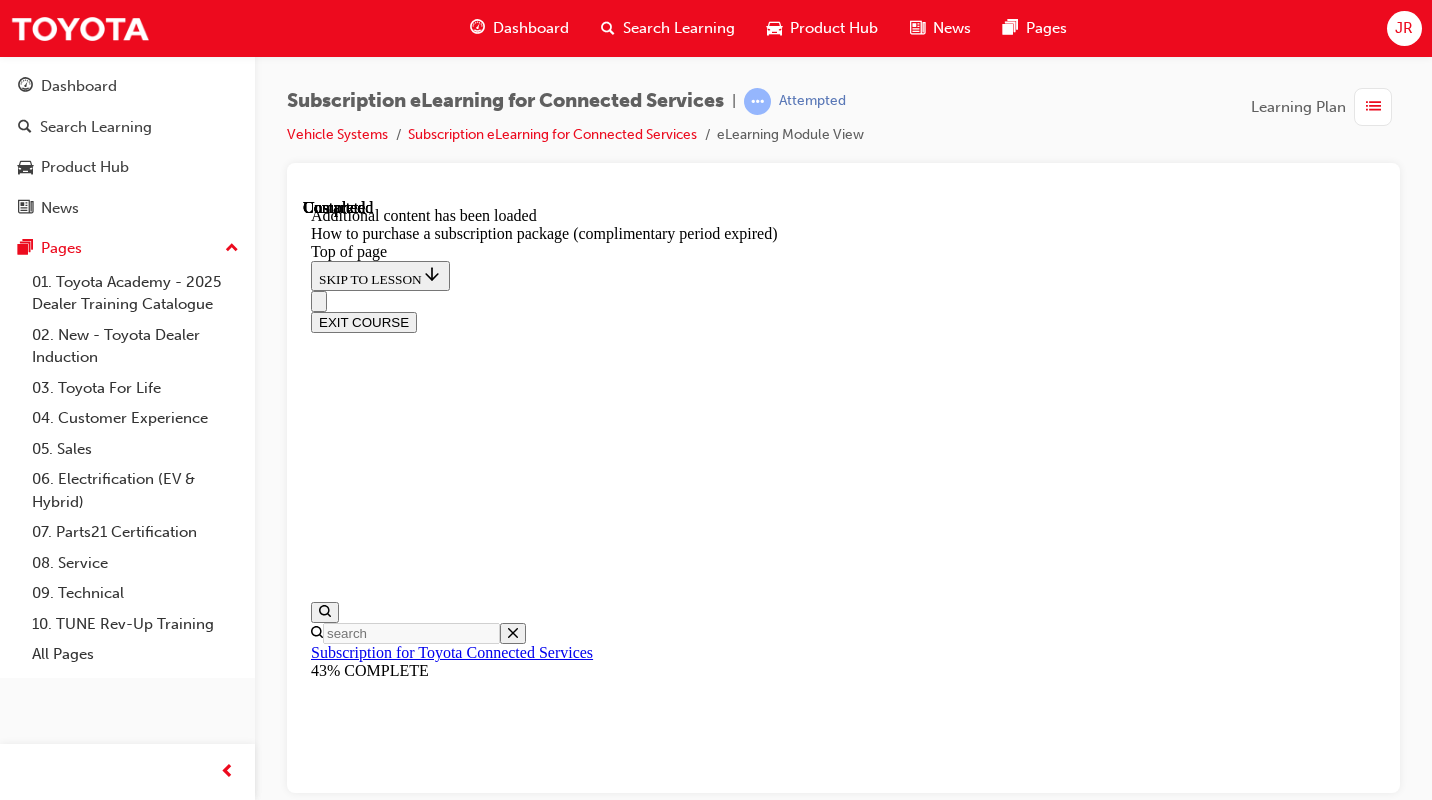 click at bounding box center [399, 11021] 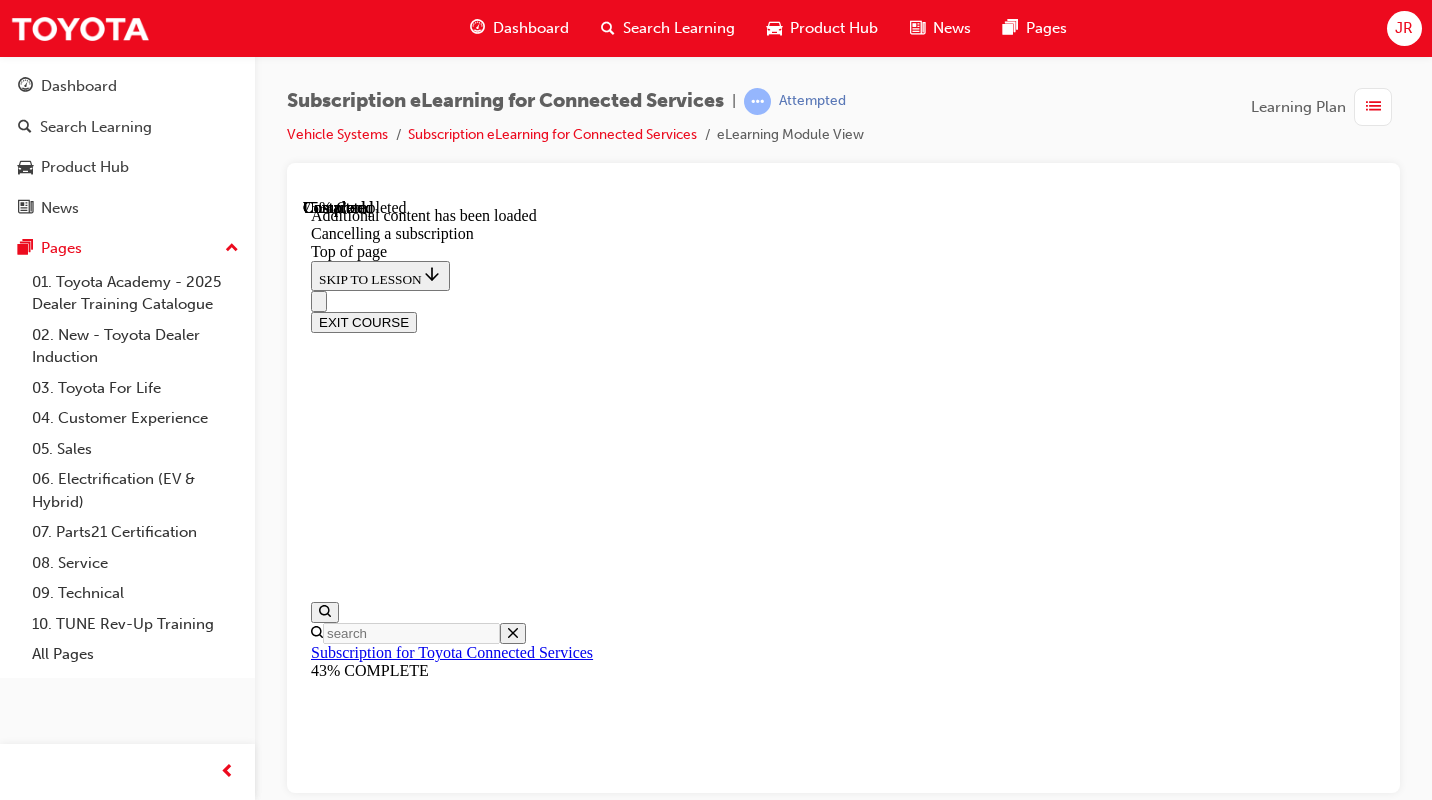 scroll, scrollTop: 462, scrollLeft: 0, axis: vertical 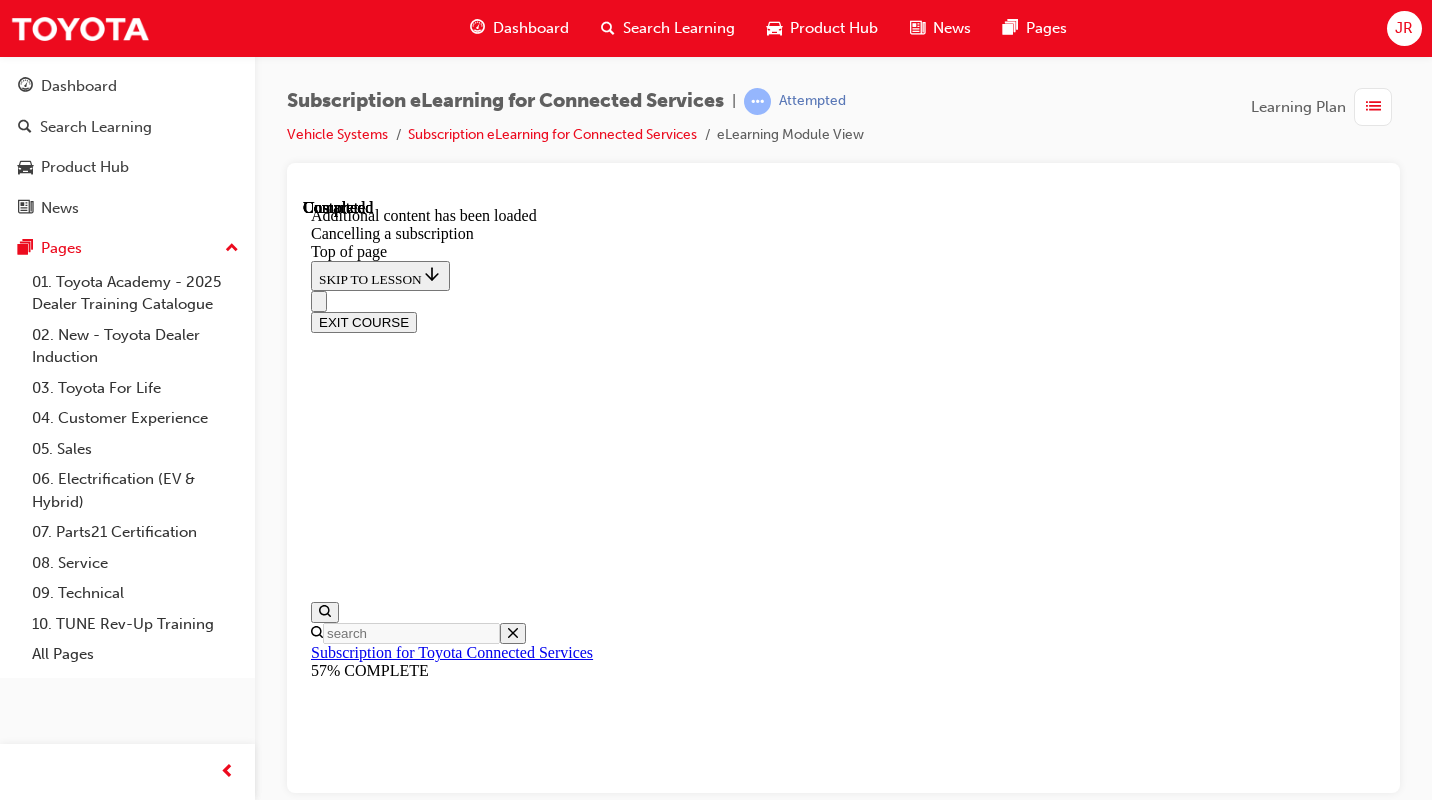 click at bounding box center [397, 10293] 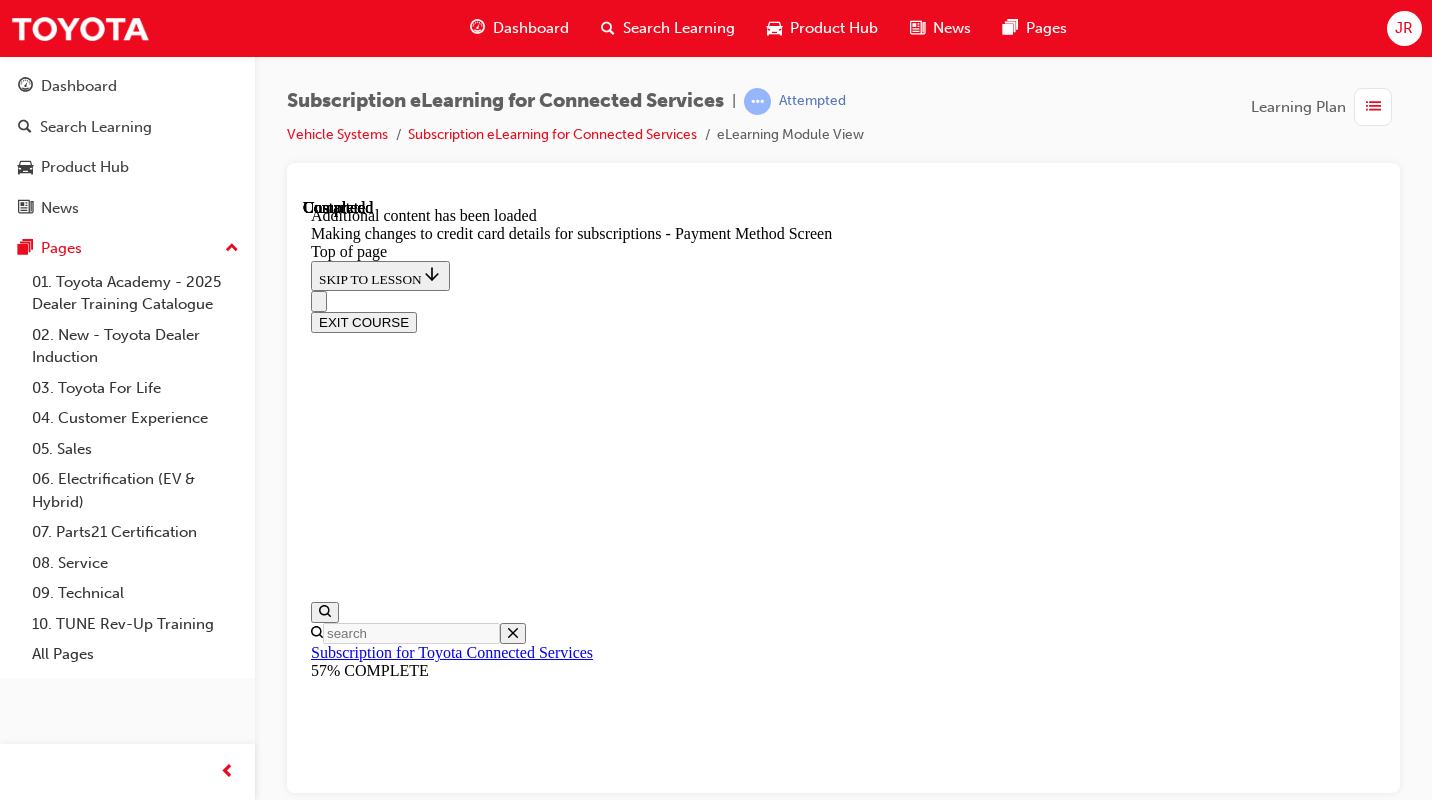 scroll, scrollTop: 0, scrollLeft: 0, axis: both 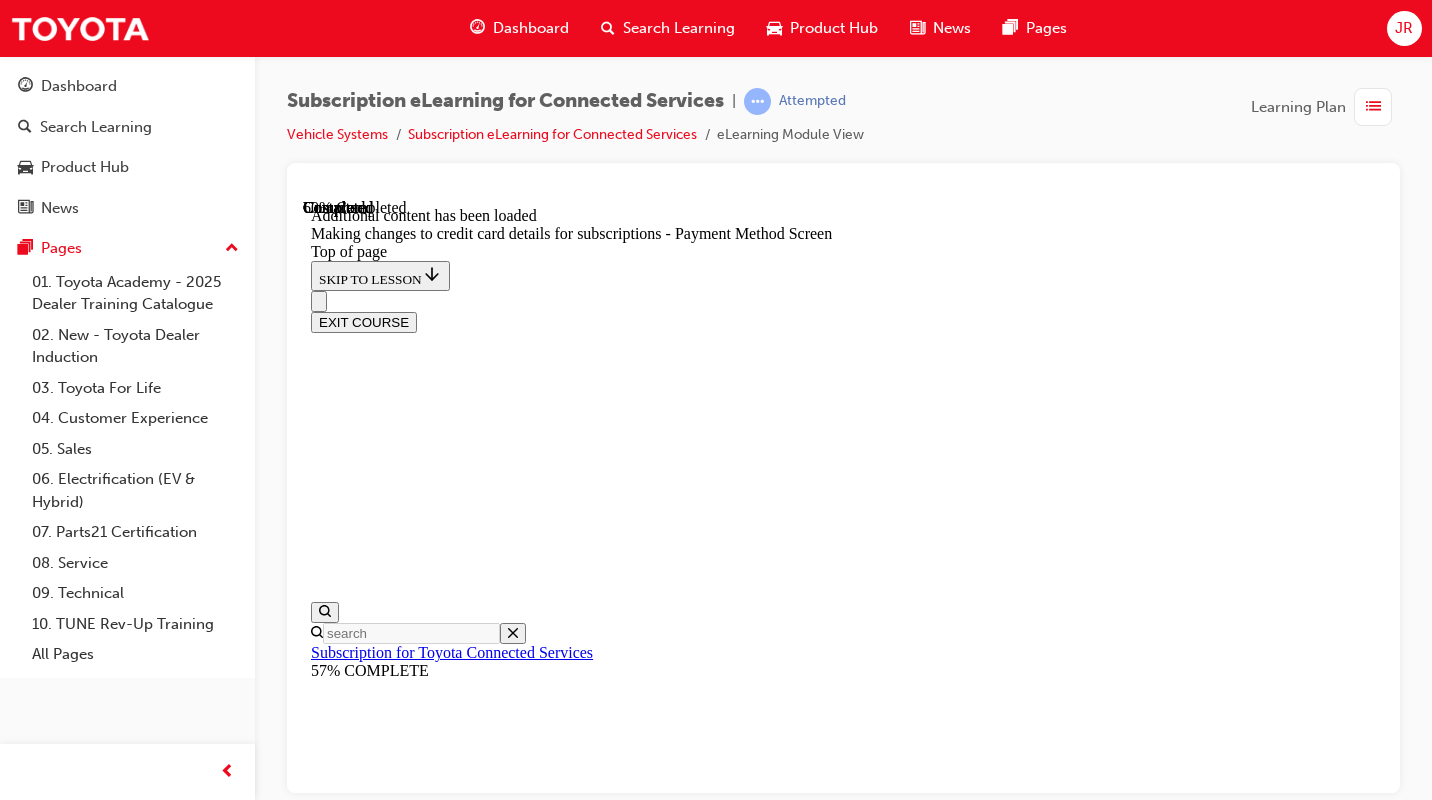 click at bounding box center (399, 9872) 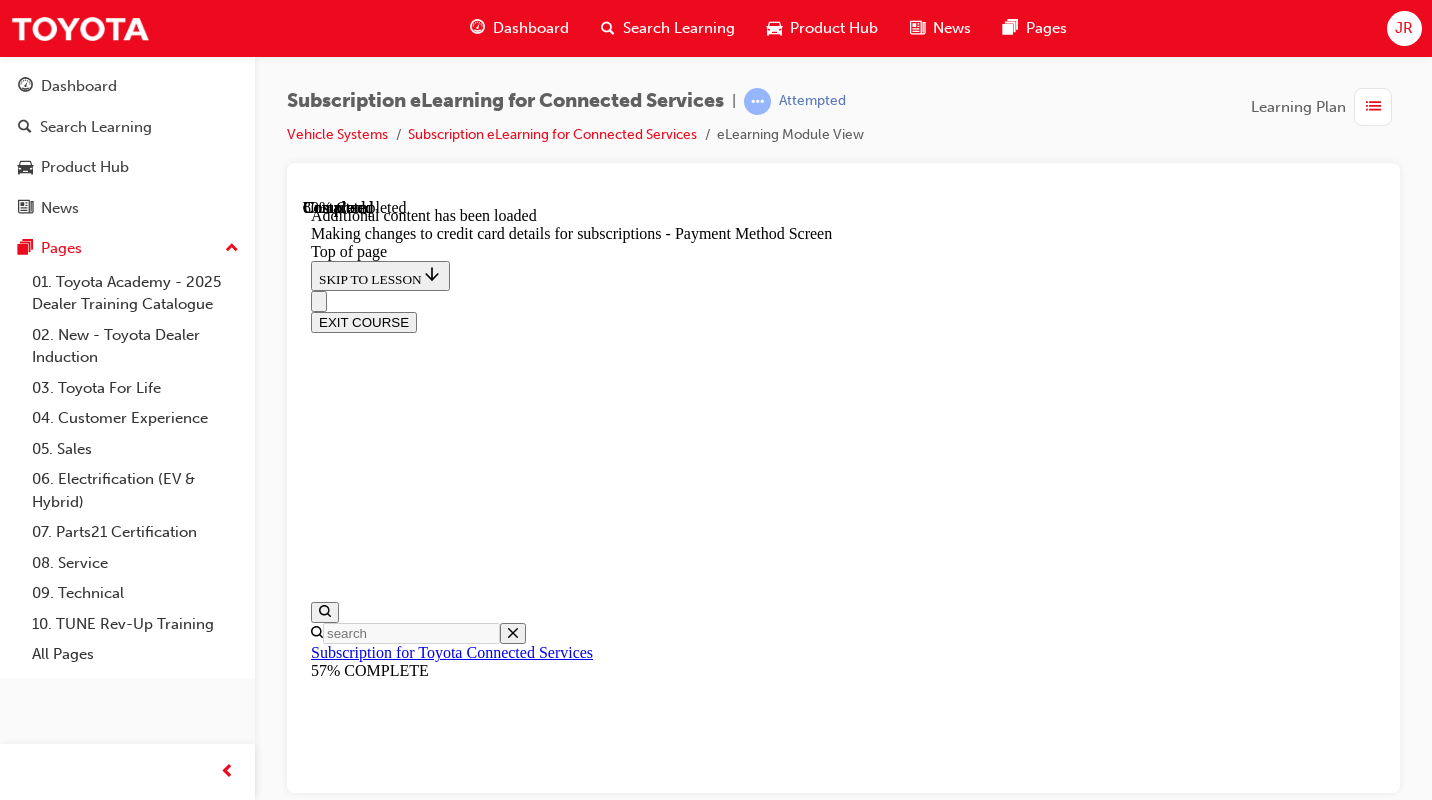 scroll, scrollTop: 1562, scrollLeft: 0, axis: vertical 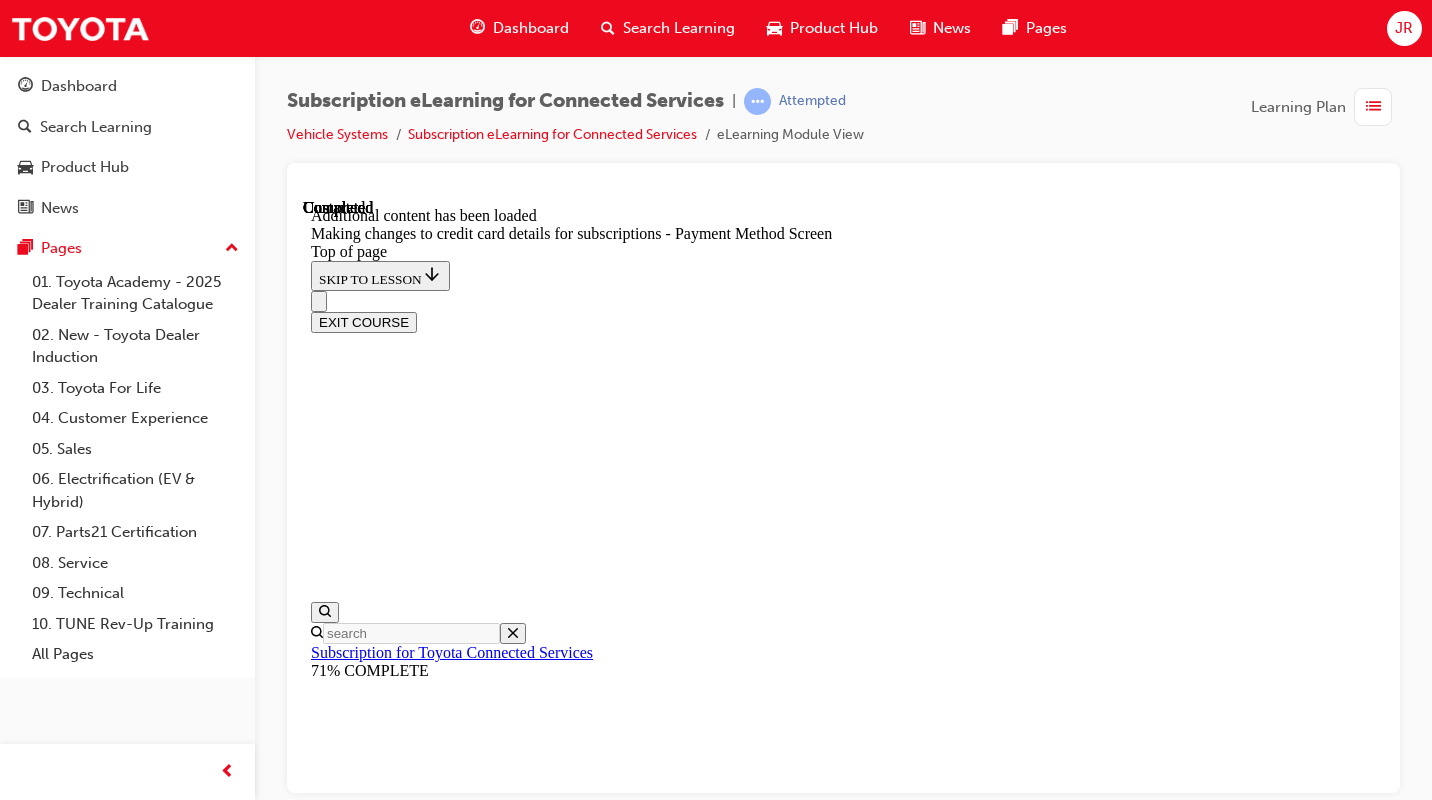 click at bounding box center [399, 10426] 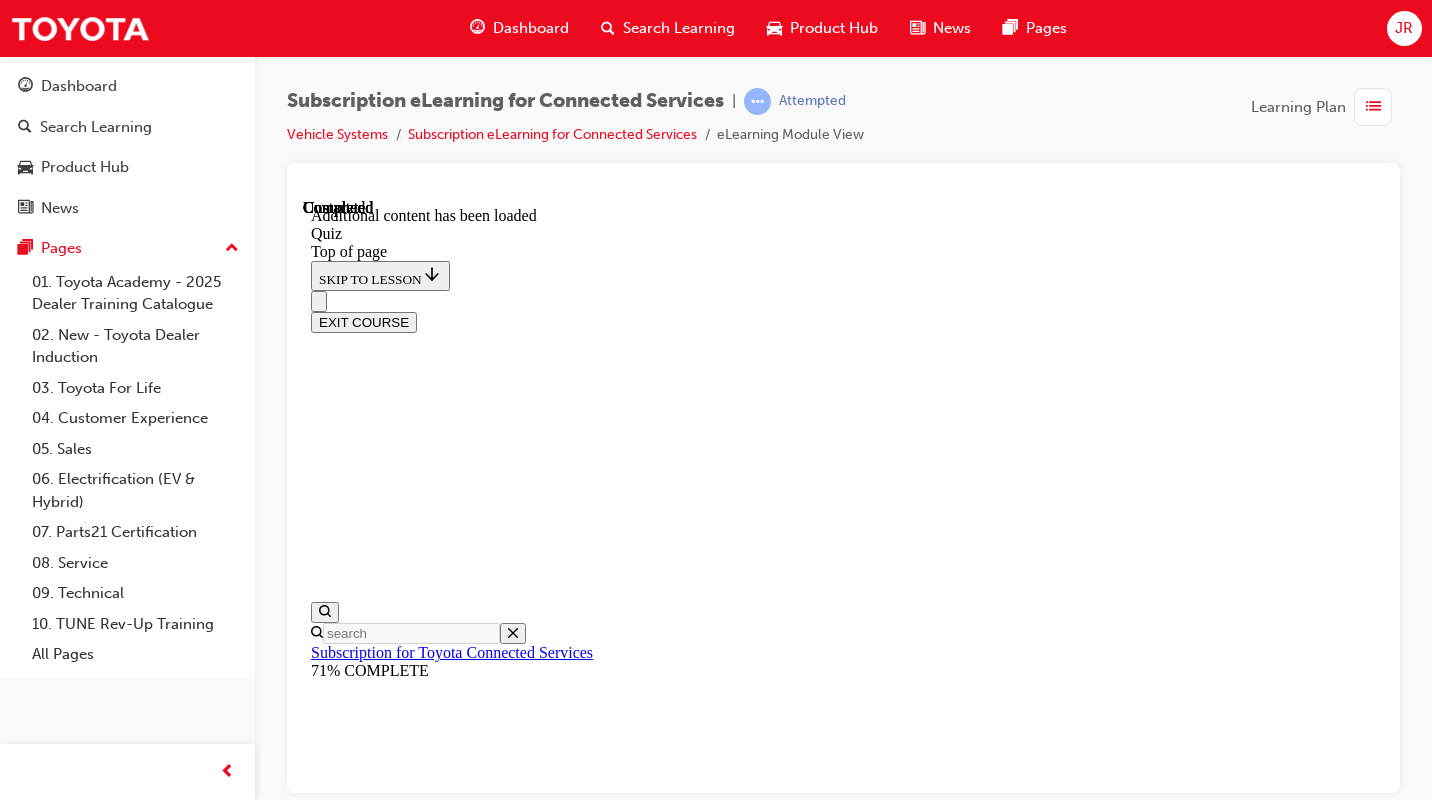 scroll, scrollTop: 0, scrollLeft: 0, axis: both 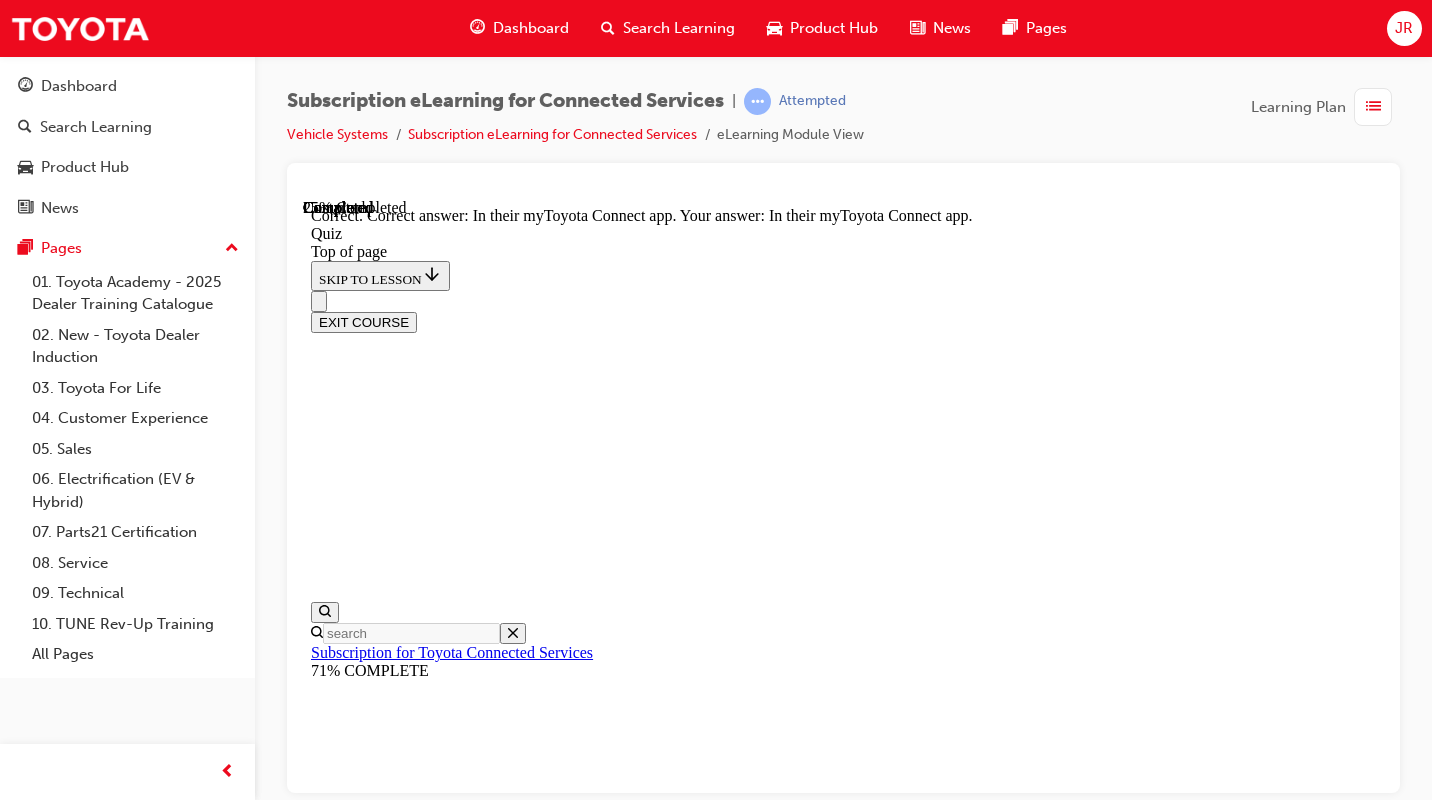 click on "NEXT" at bounding box center [337, 15577] 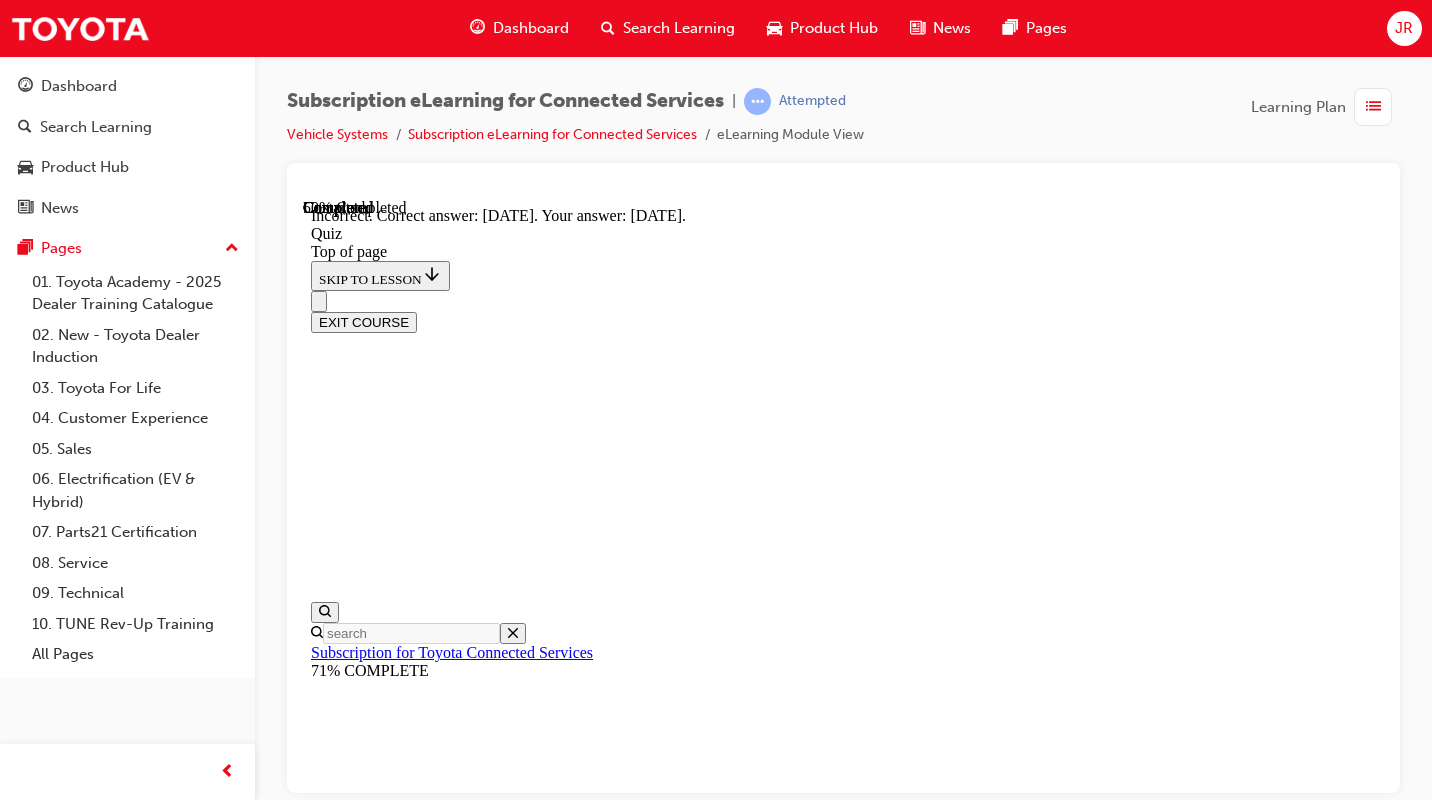scroll, scrollTop: 444, scrollLeft: 0, axis: vertical 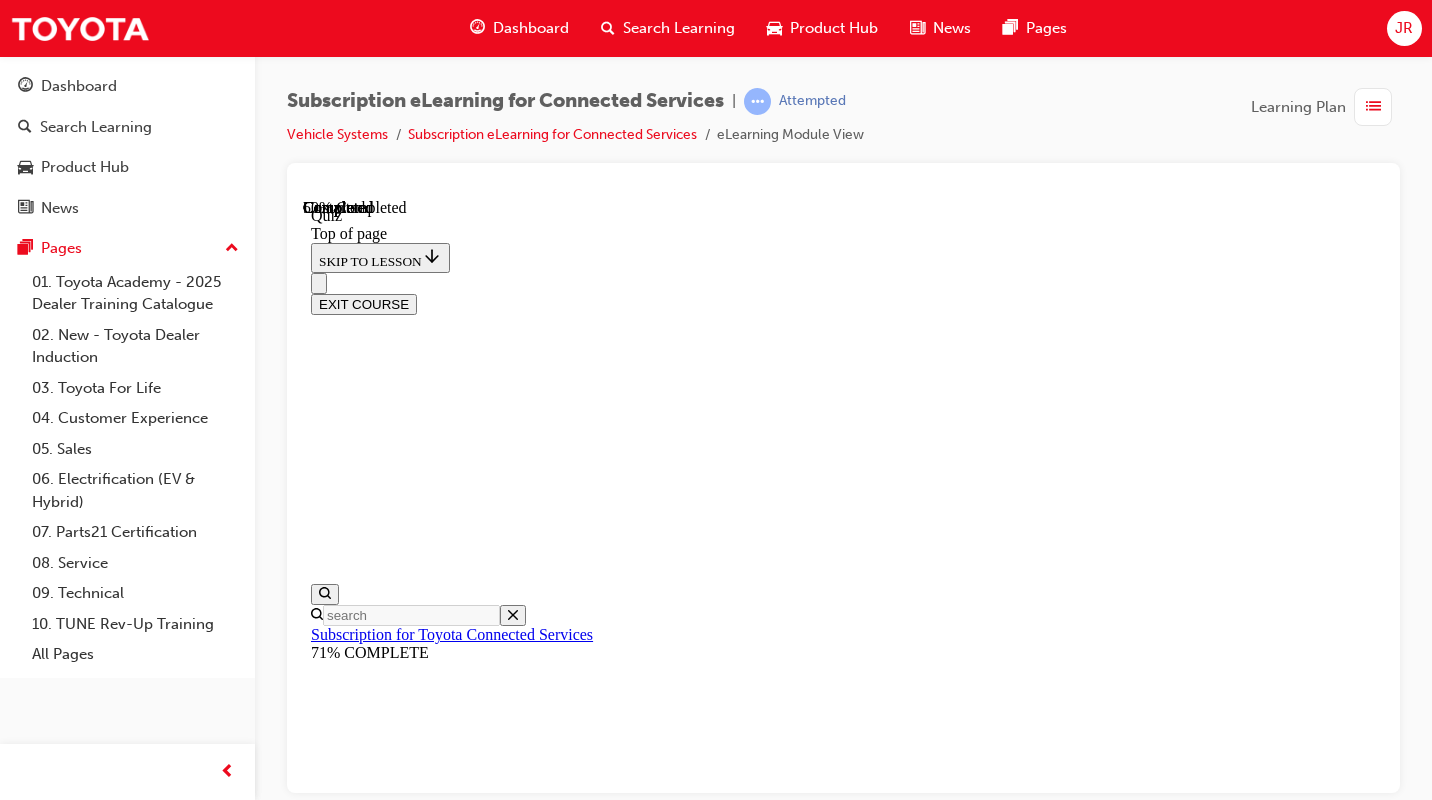 click on "Card only" at bounding box center [863, 16375] 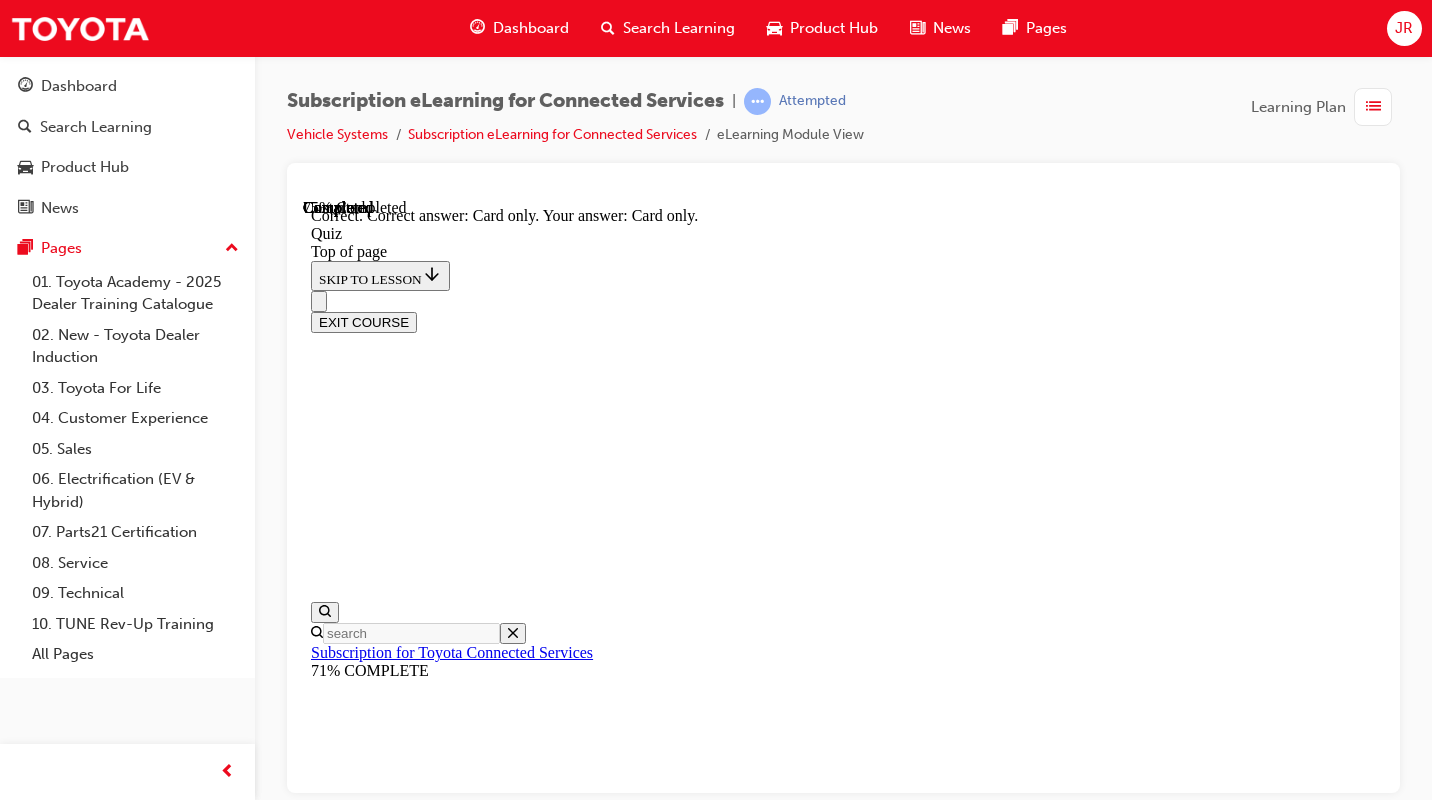scroll, scrollTop: 410, scrollLeft: 0, axis: vertical 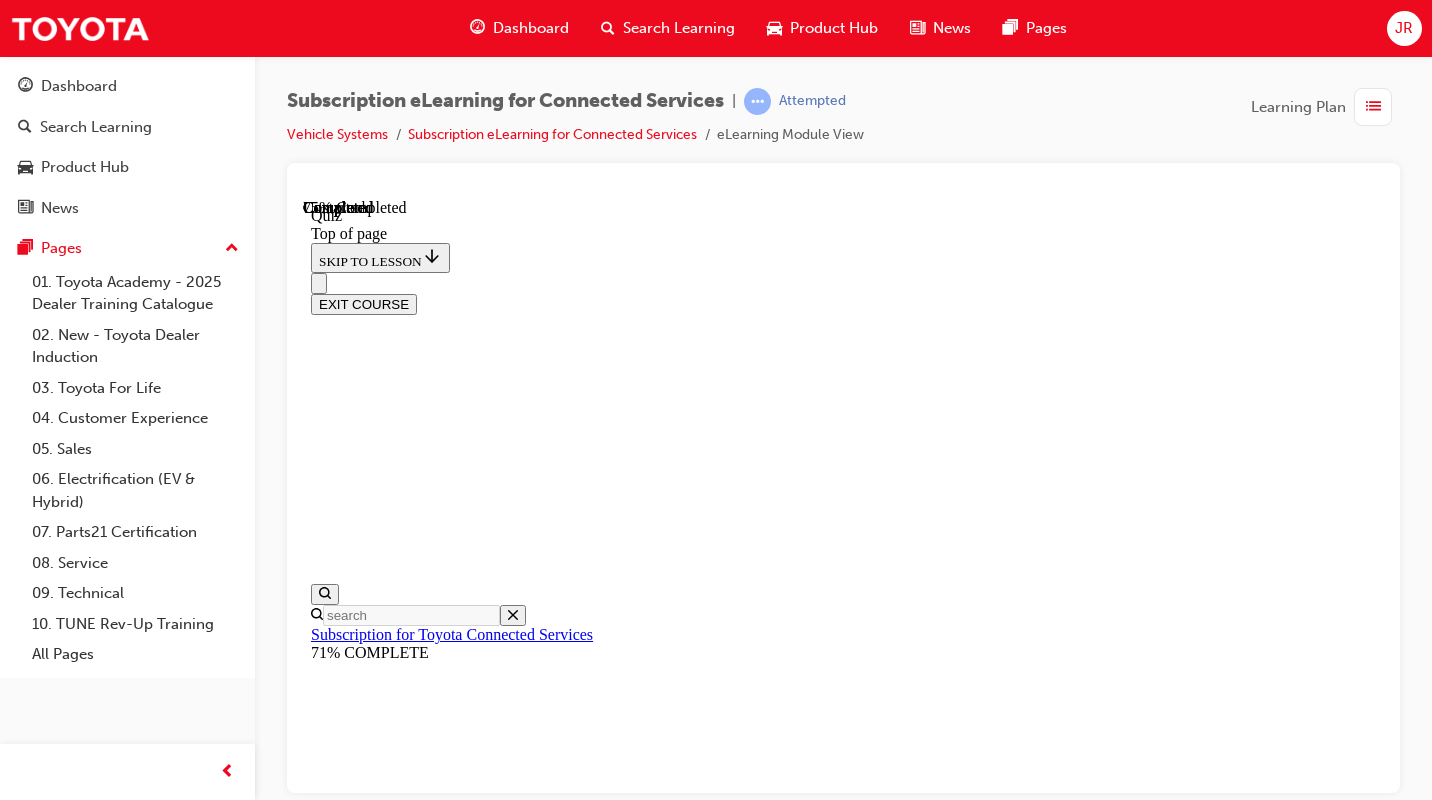 click on "Using the subscription portal on the myToyota Connect app" at bounding box center (843, 14195) 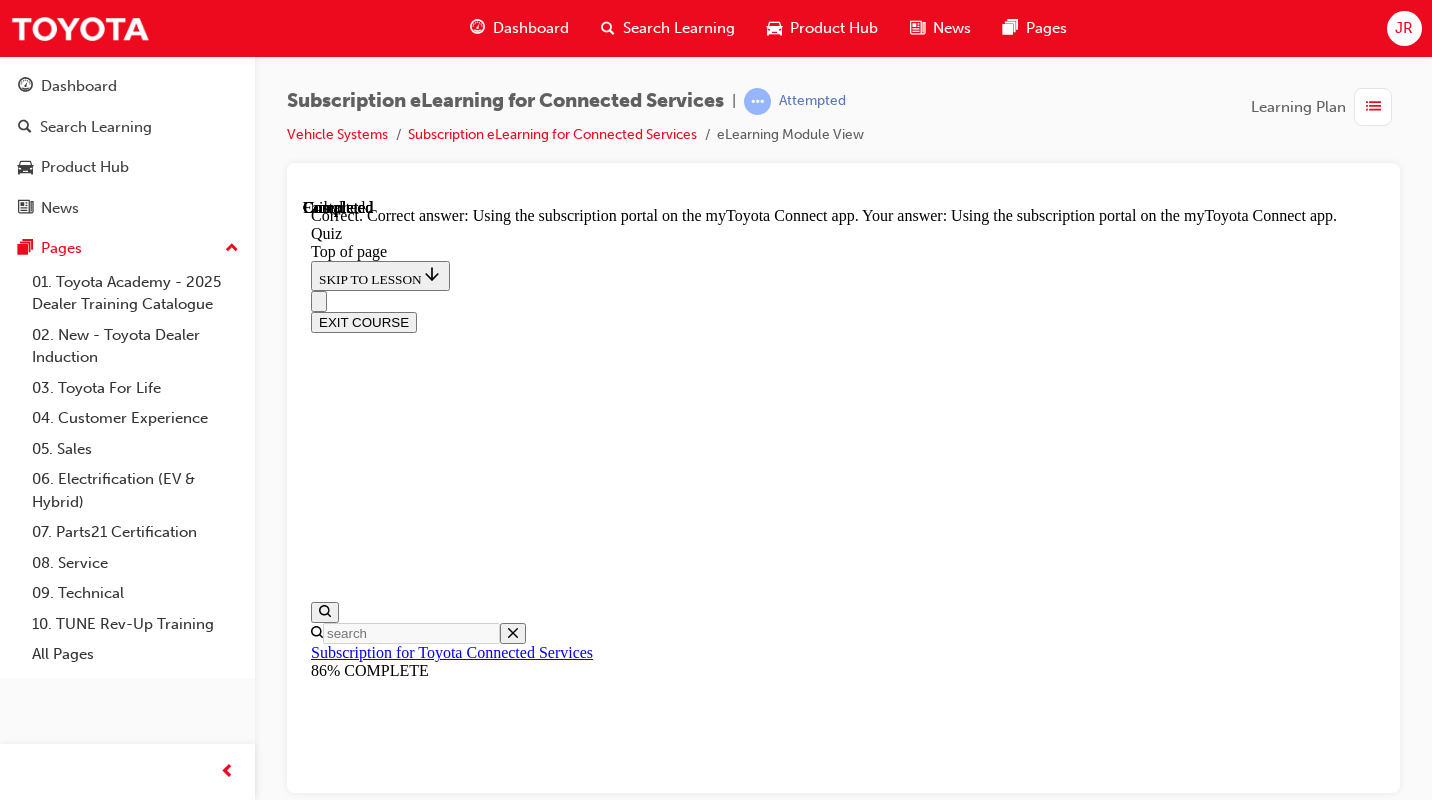 scroll, scrollTop: 430, scrollLeft: 0, axis: vertical 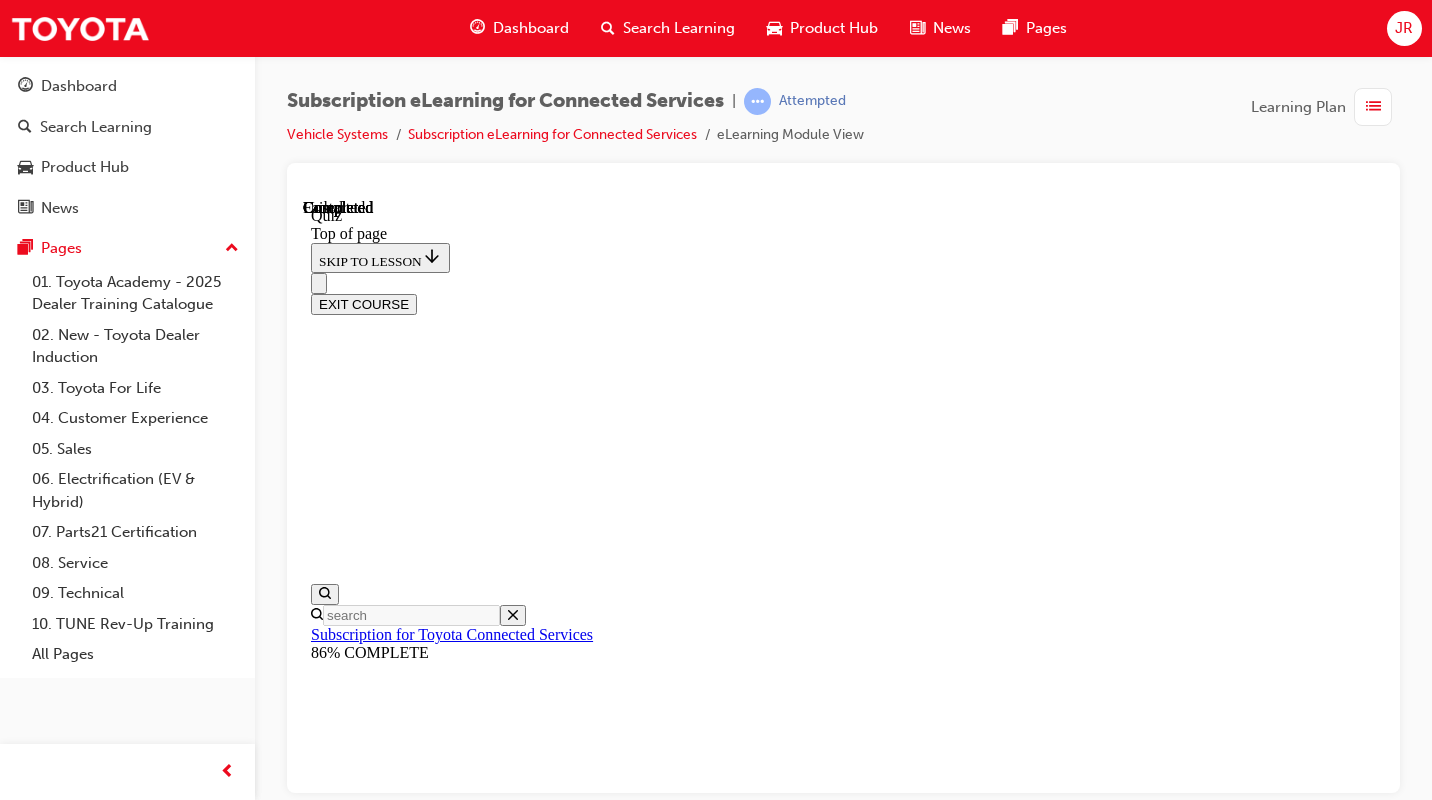 click on "TAKE AGAIN" at bounding box center (359, 16208) 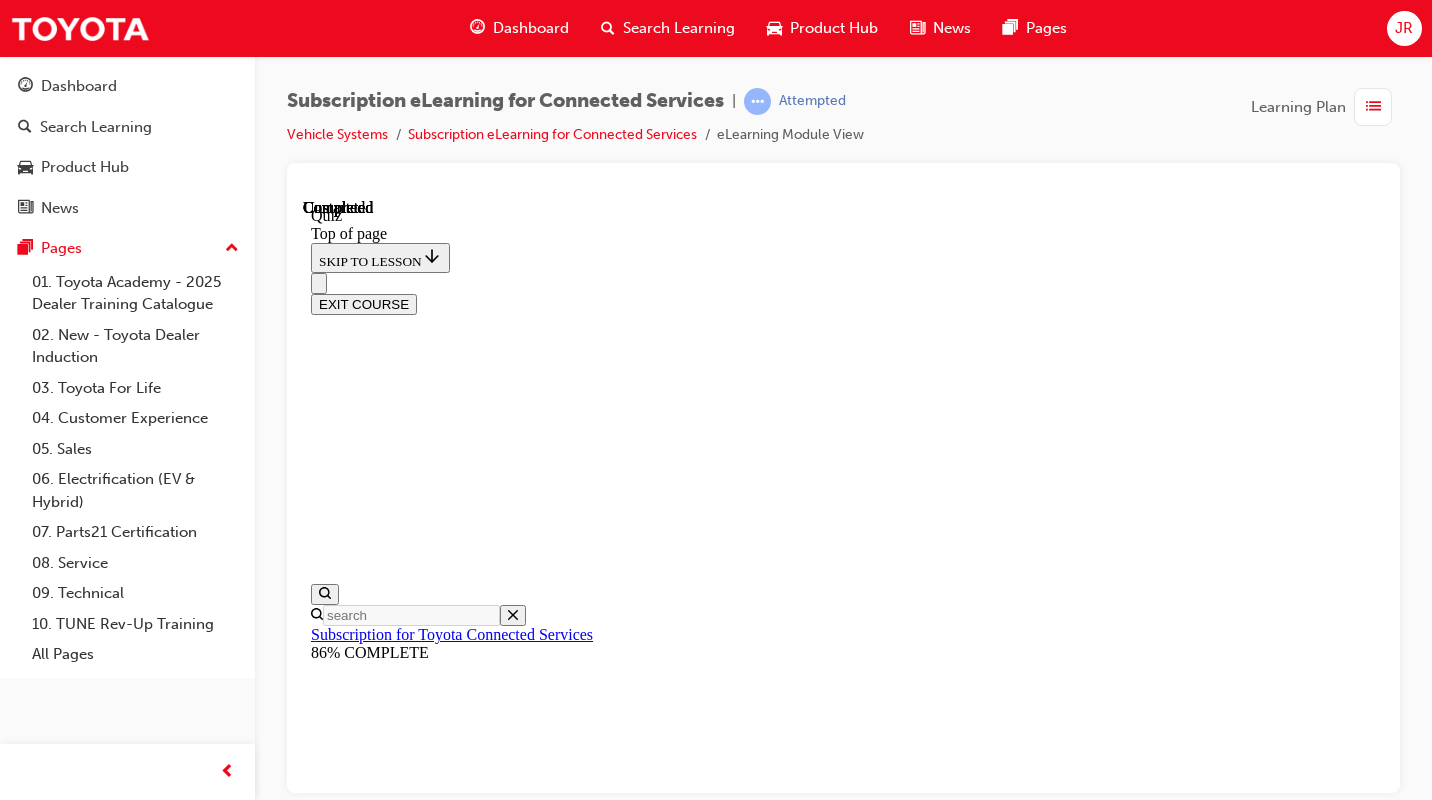 click on "TAKE AGAIN" at bounding box center (359, 9525) 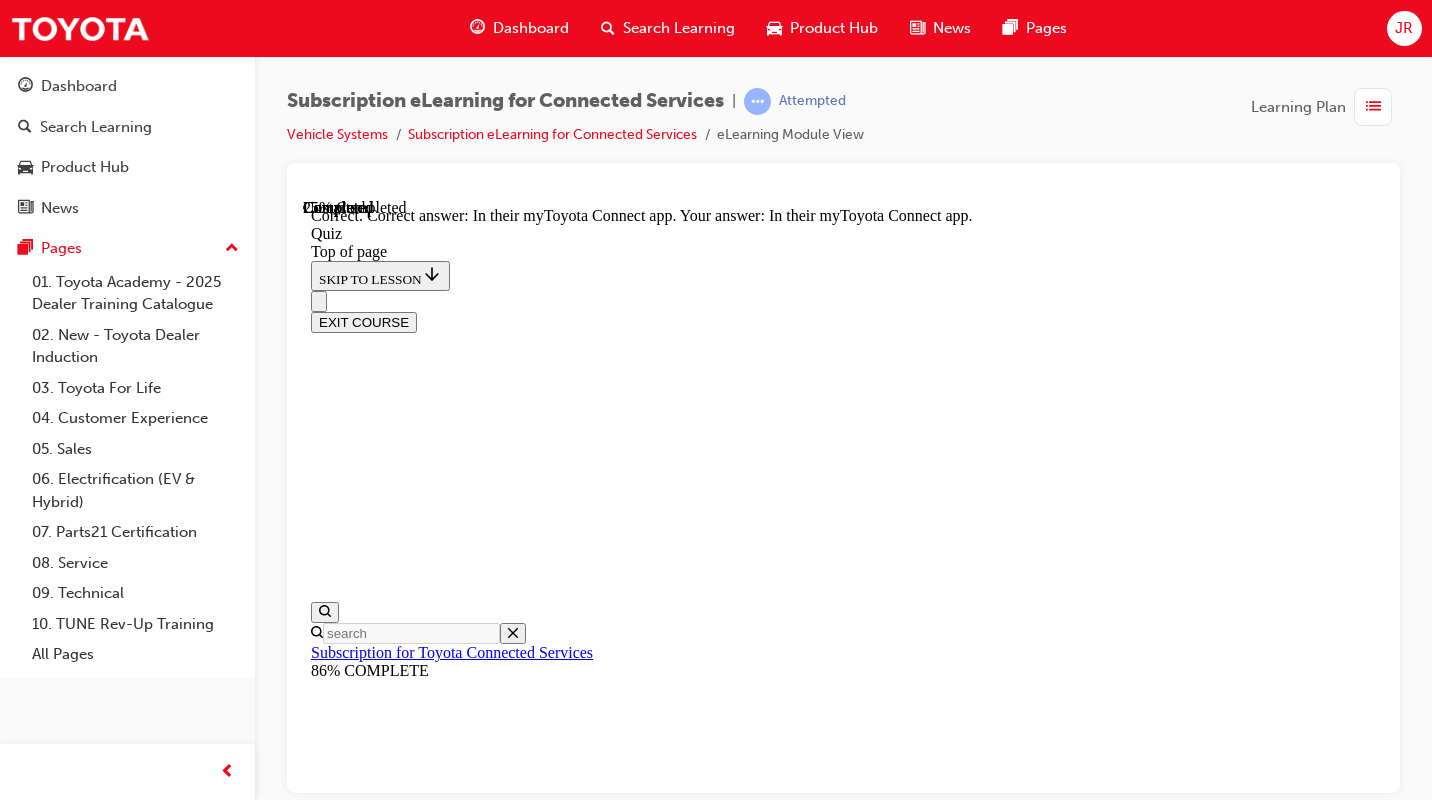 click on "NEXT" at bounding box center (337, 15577) 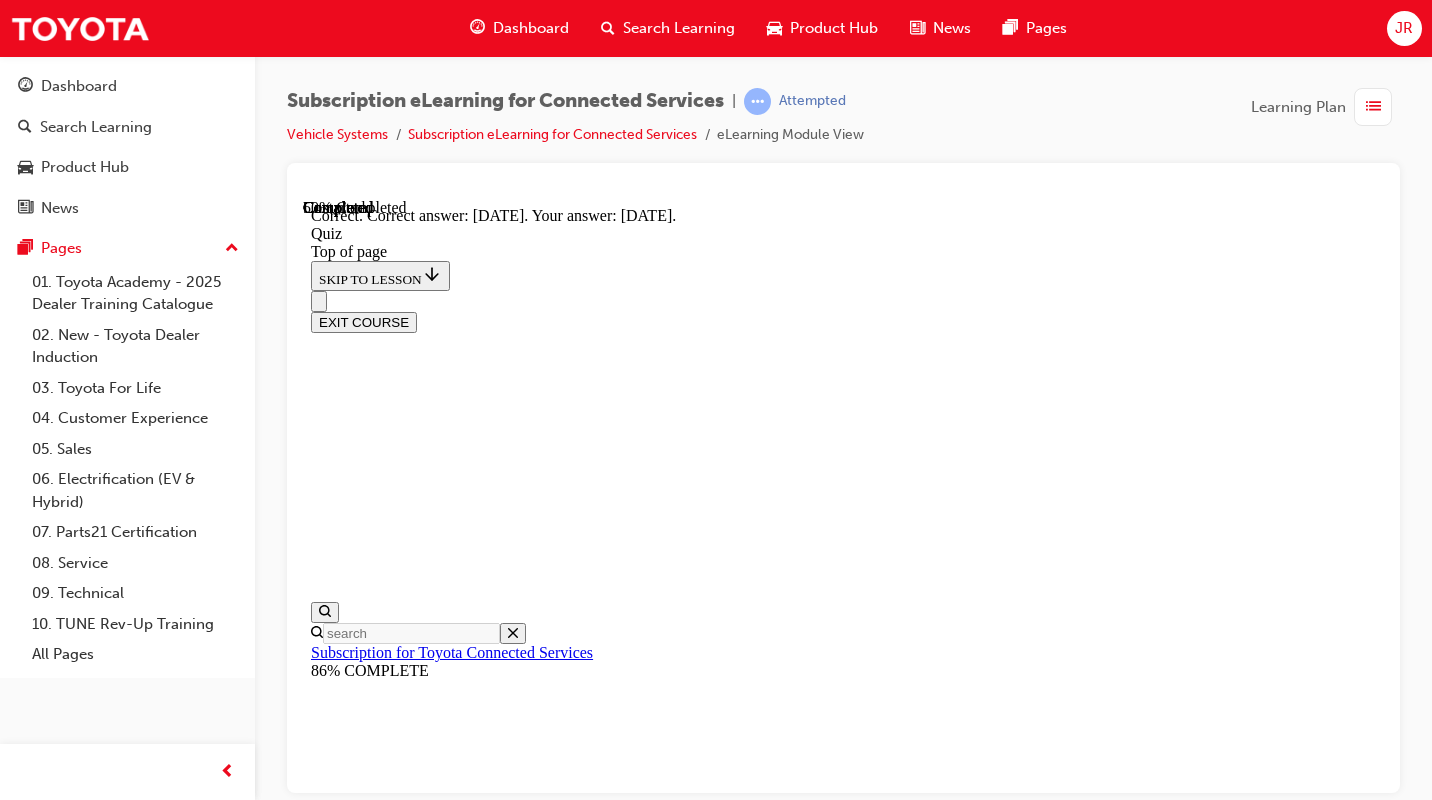 click on "NEXT" at bounding box center (337, 21470) 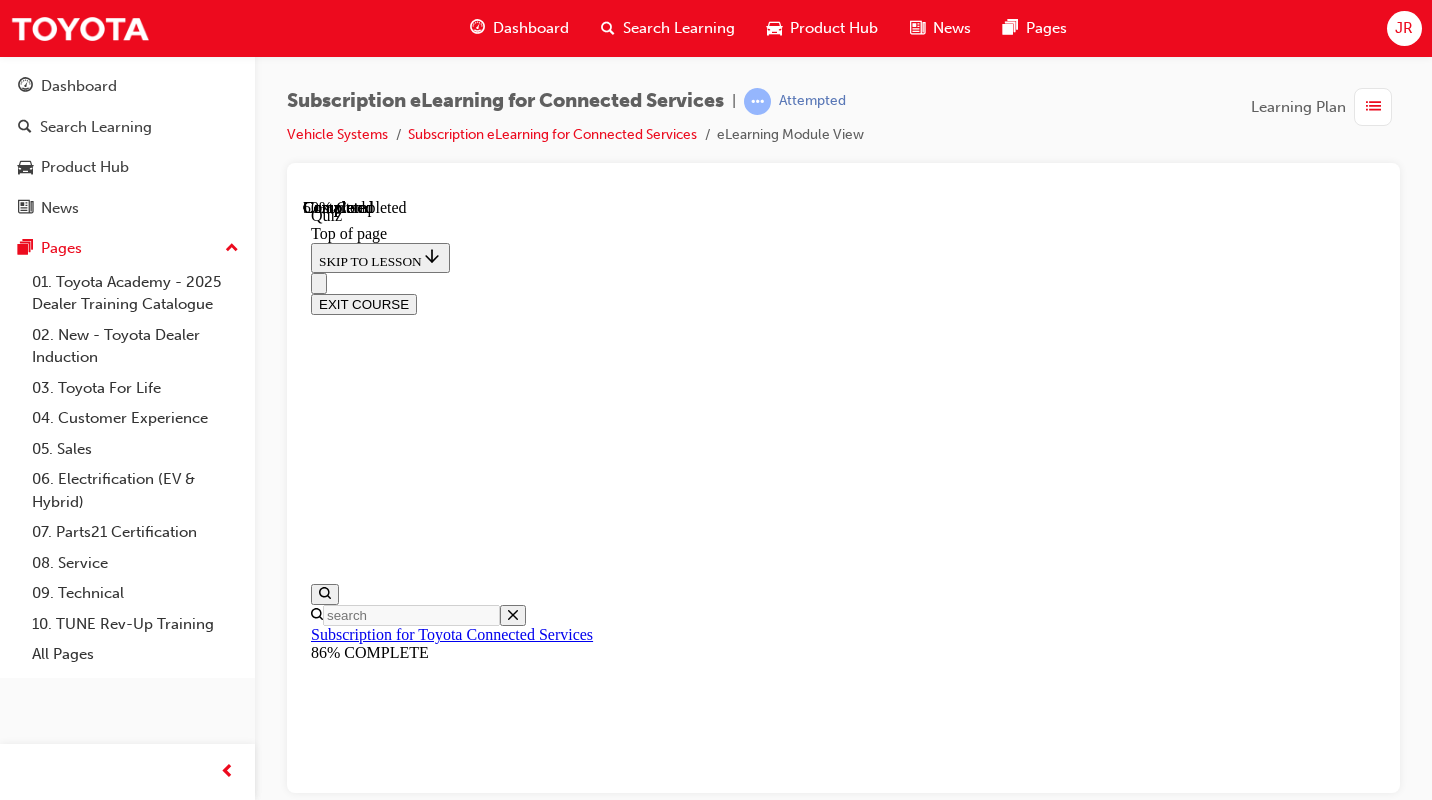 click on "Card only" at bounding box center (863, 16375) 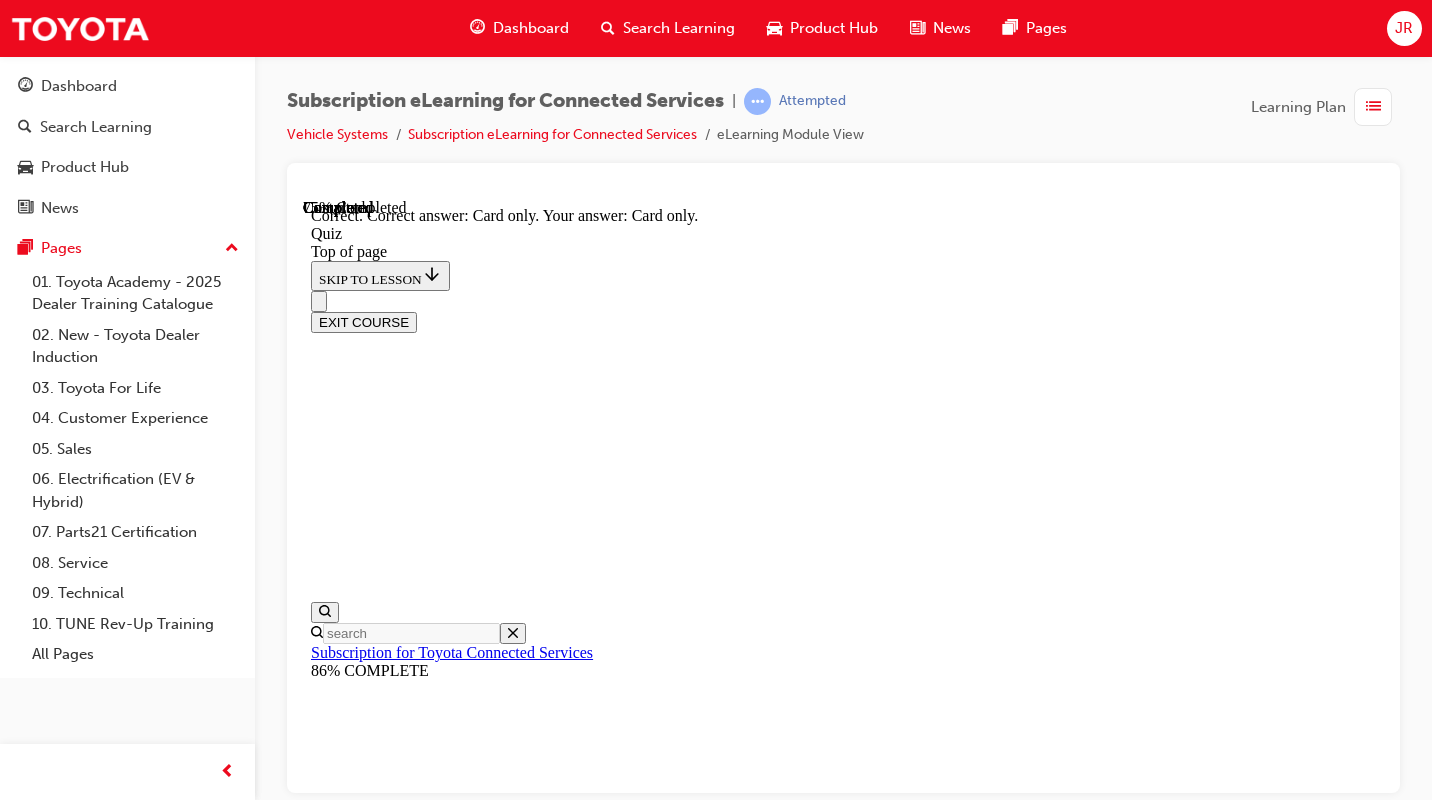 scroll, scrollTop: 410, scrollLeft: 0, axis: vertical 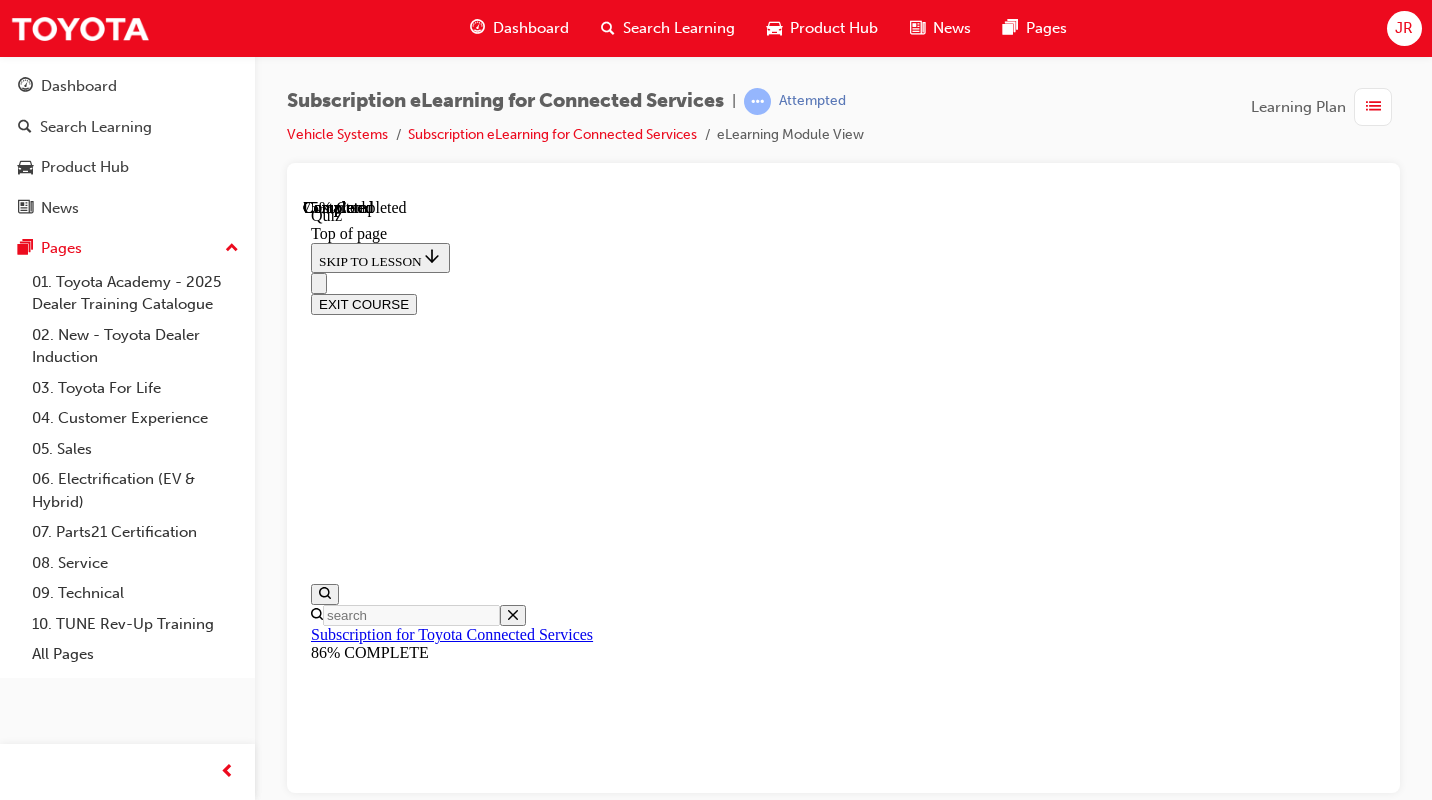 click on "Using the subscription portal on the myToyota Connect app" at bounding box center [843, 14195] 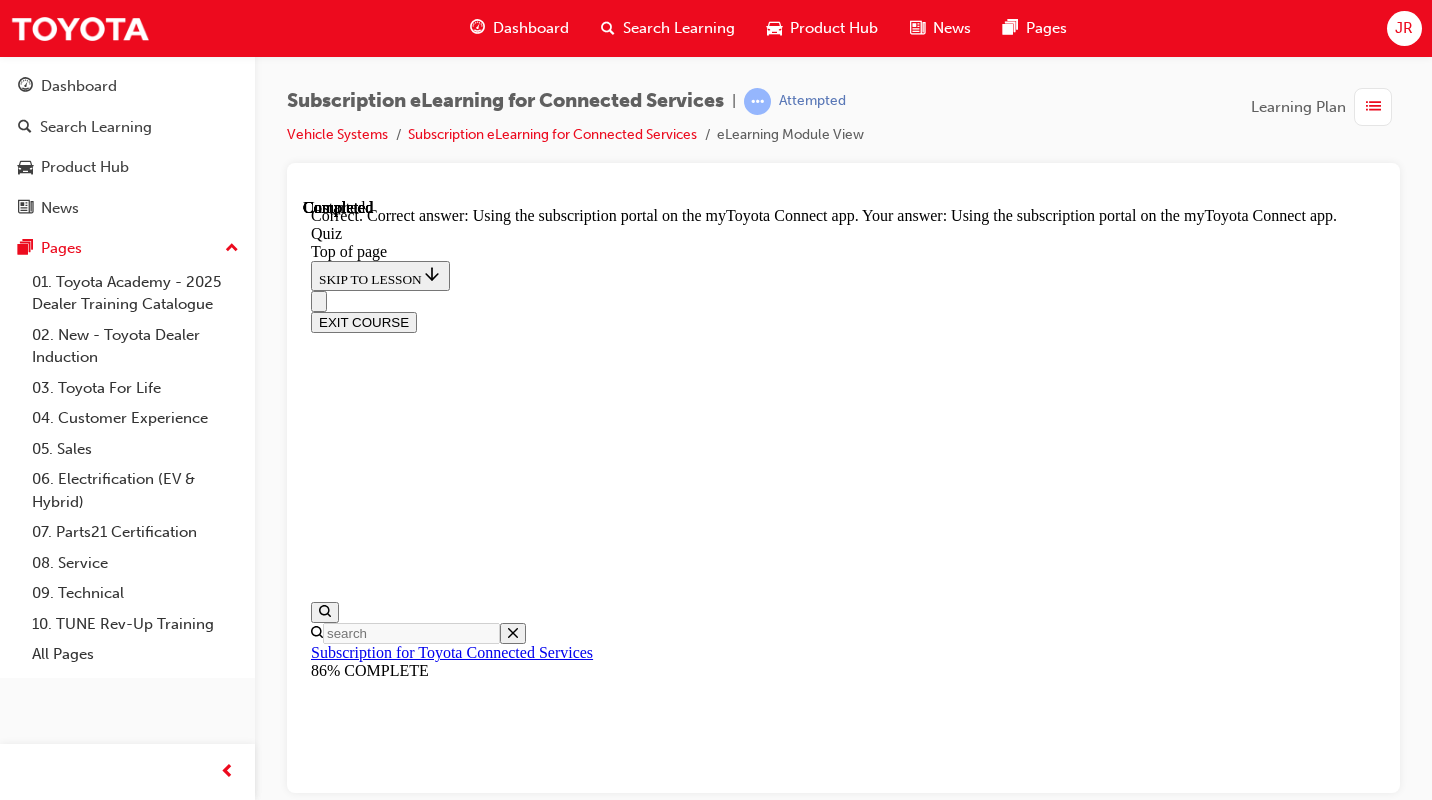 click on "NEXT" at bounding box center [337, 18192] 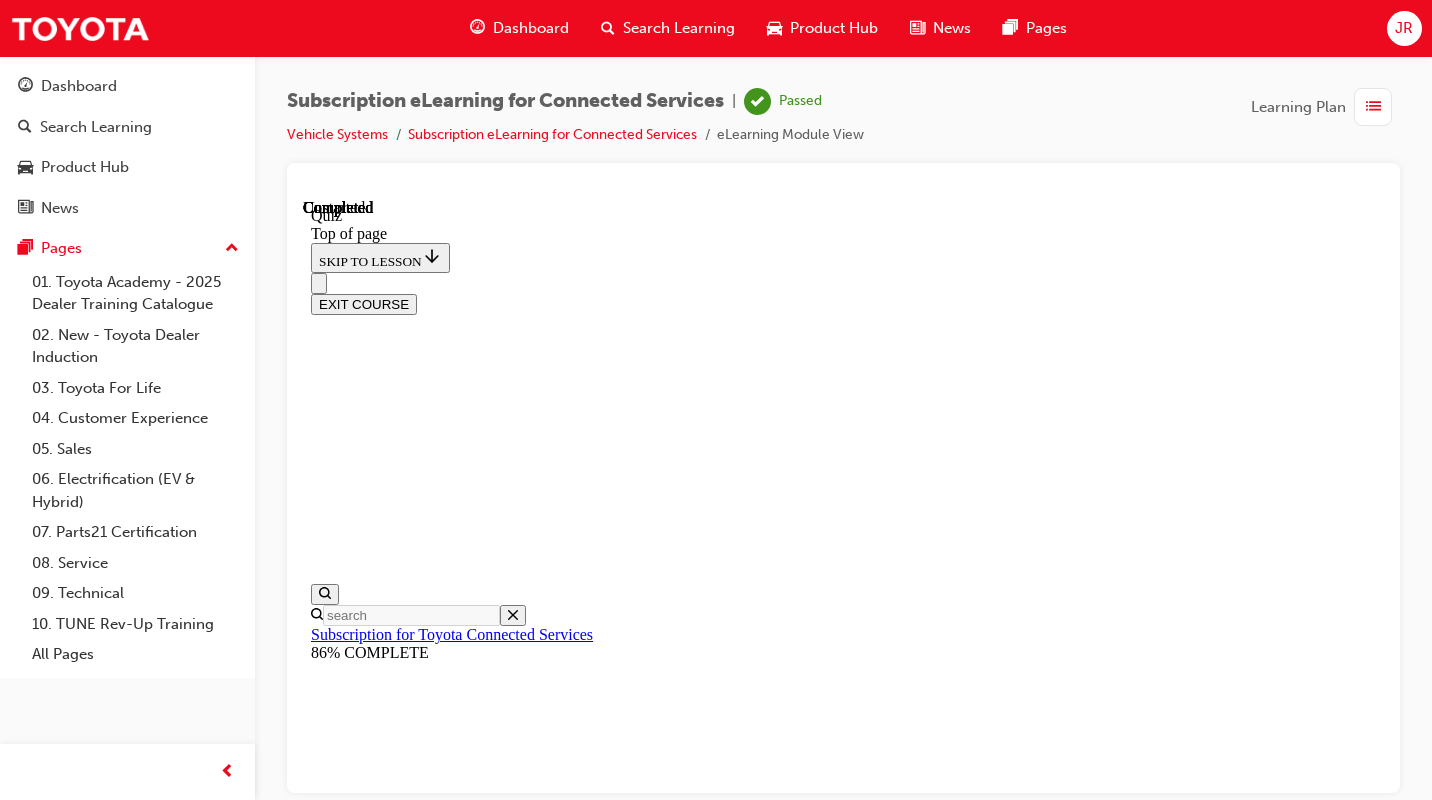 scroll, scrollTop: 488, scrollLeft: 0, axis: vertical 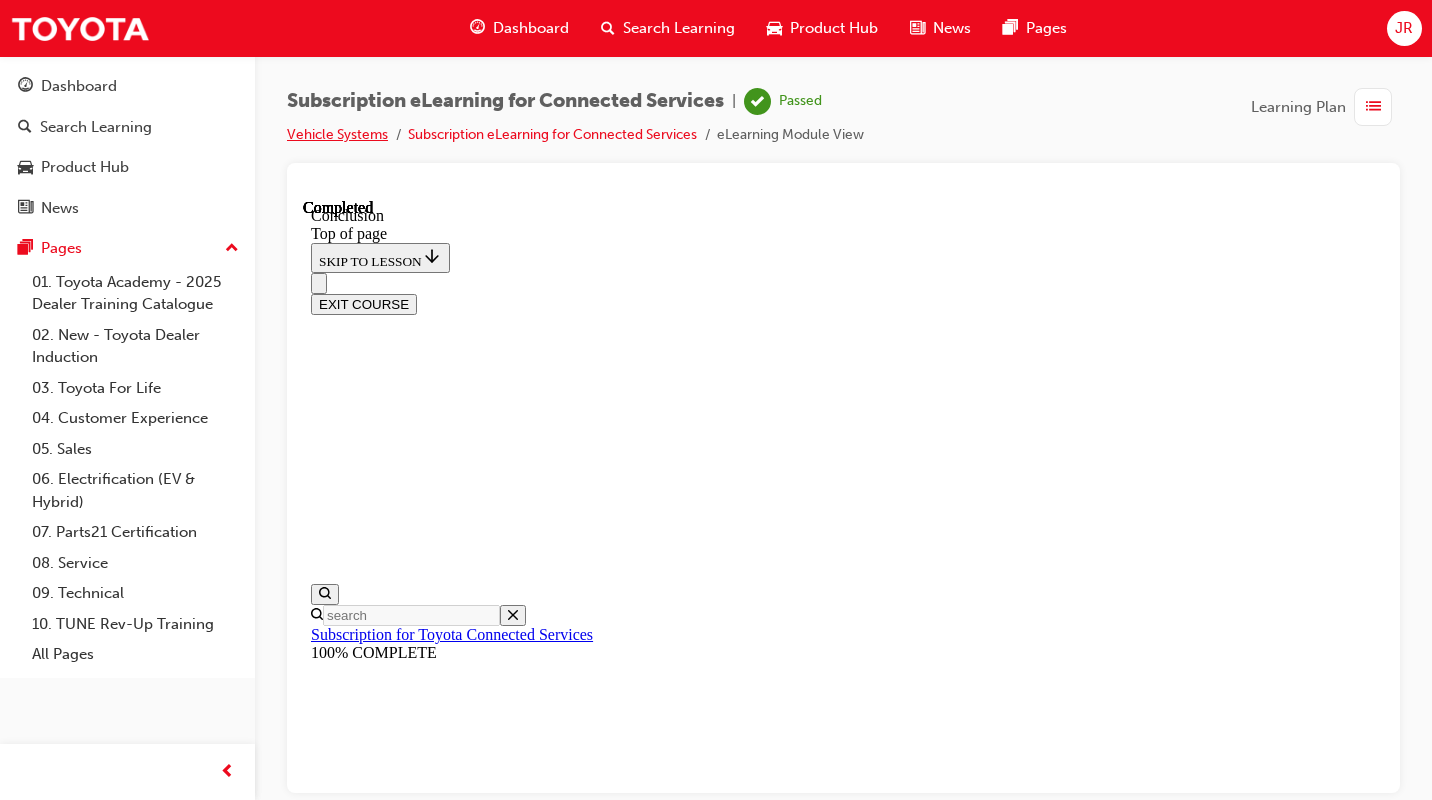 click on "Vehicle Systems" at bounding box center (337, 134) 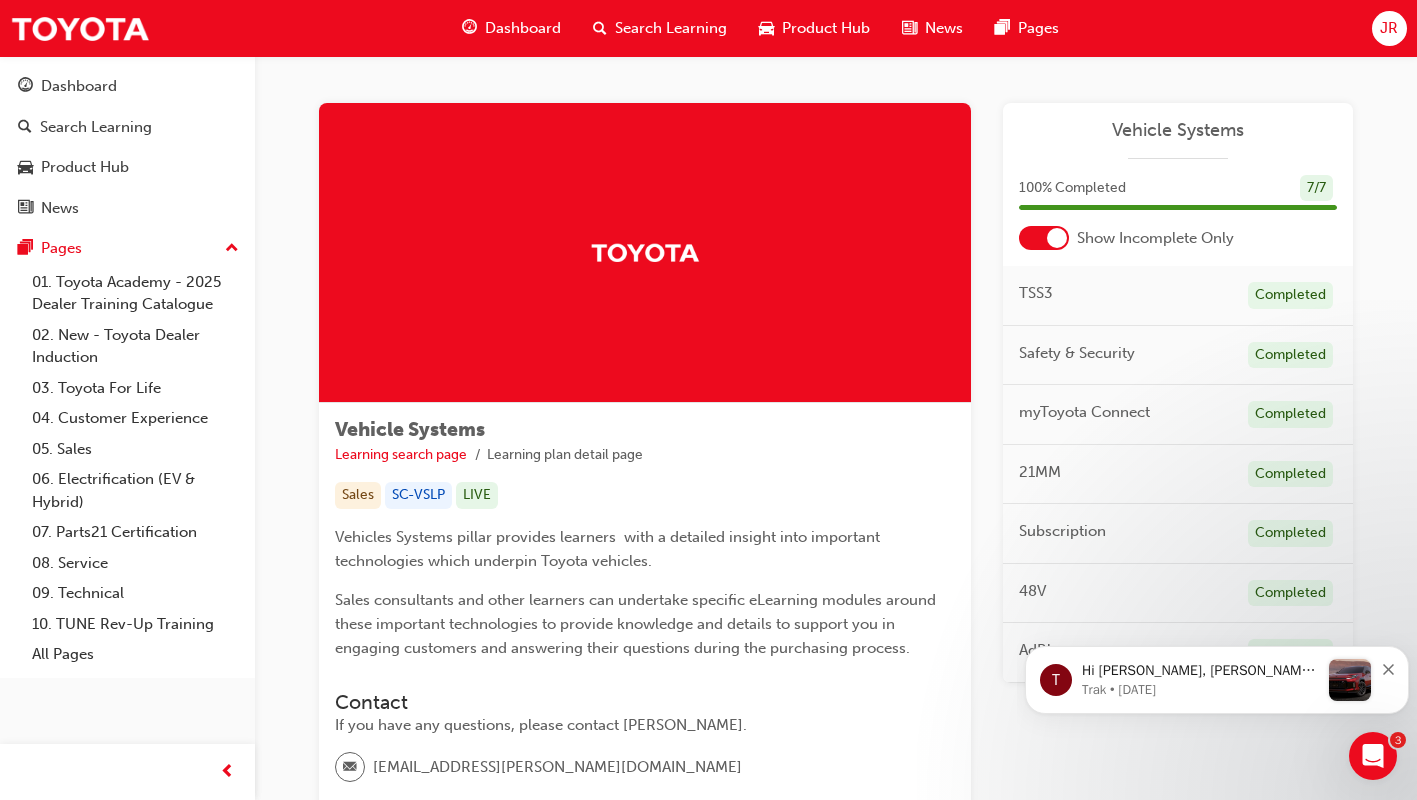 scroll, scrollTop: 0, scrollLeft: 0, axis: both 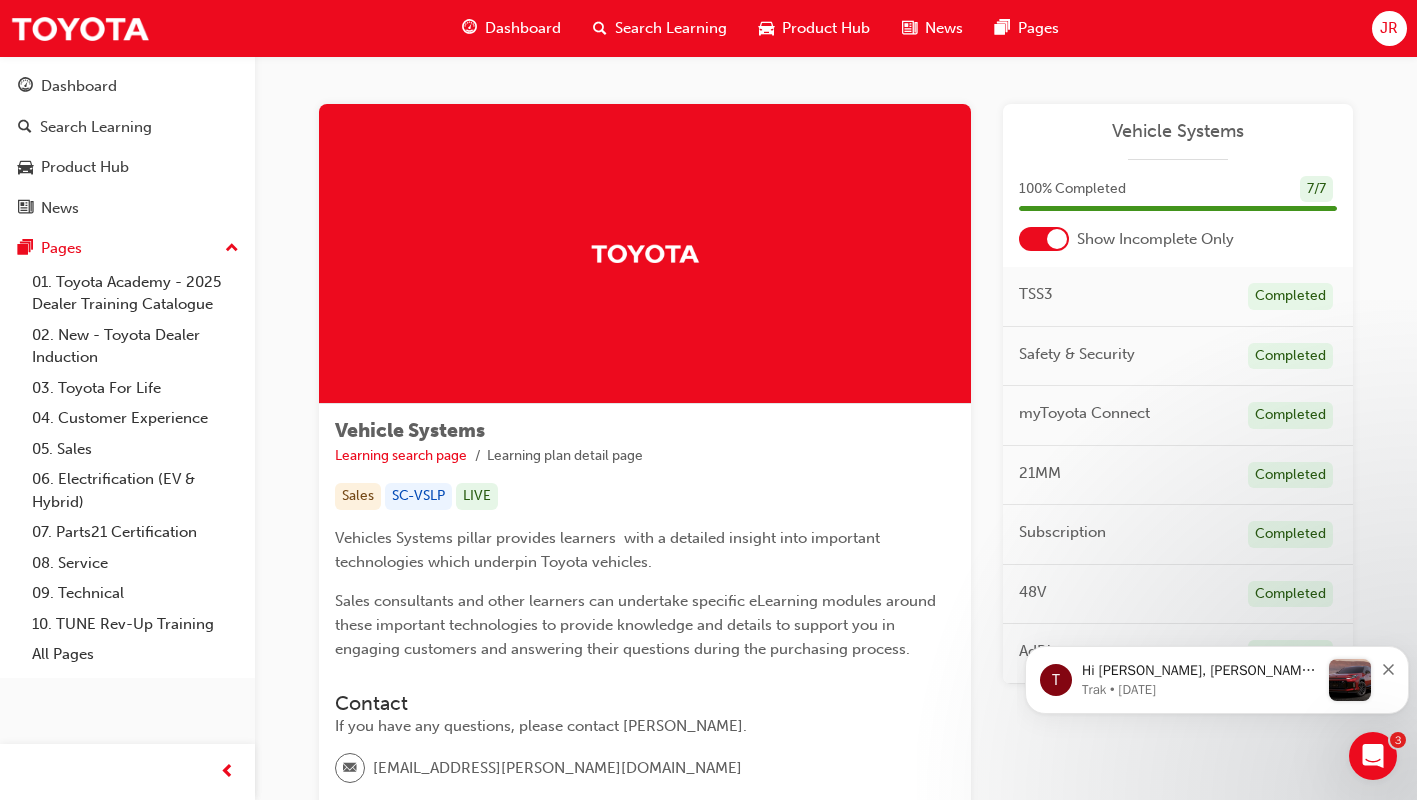 click on "Dashboard" at bounding box center [523, 28] 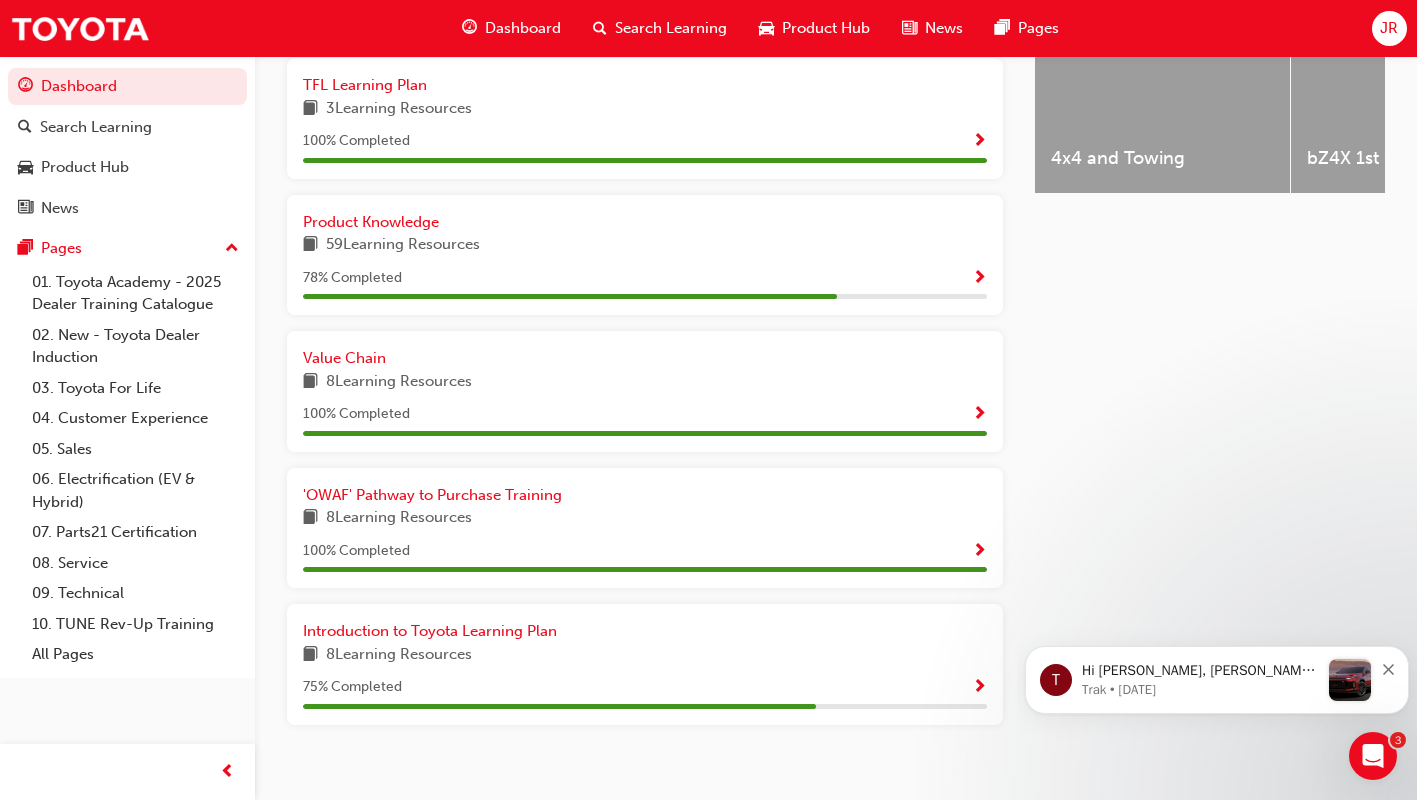 scroll, scrollTop: 938, scrollLeft: 0, axis: vertical 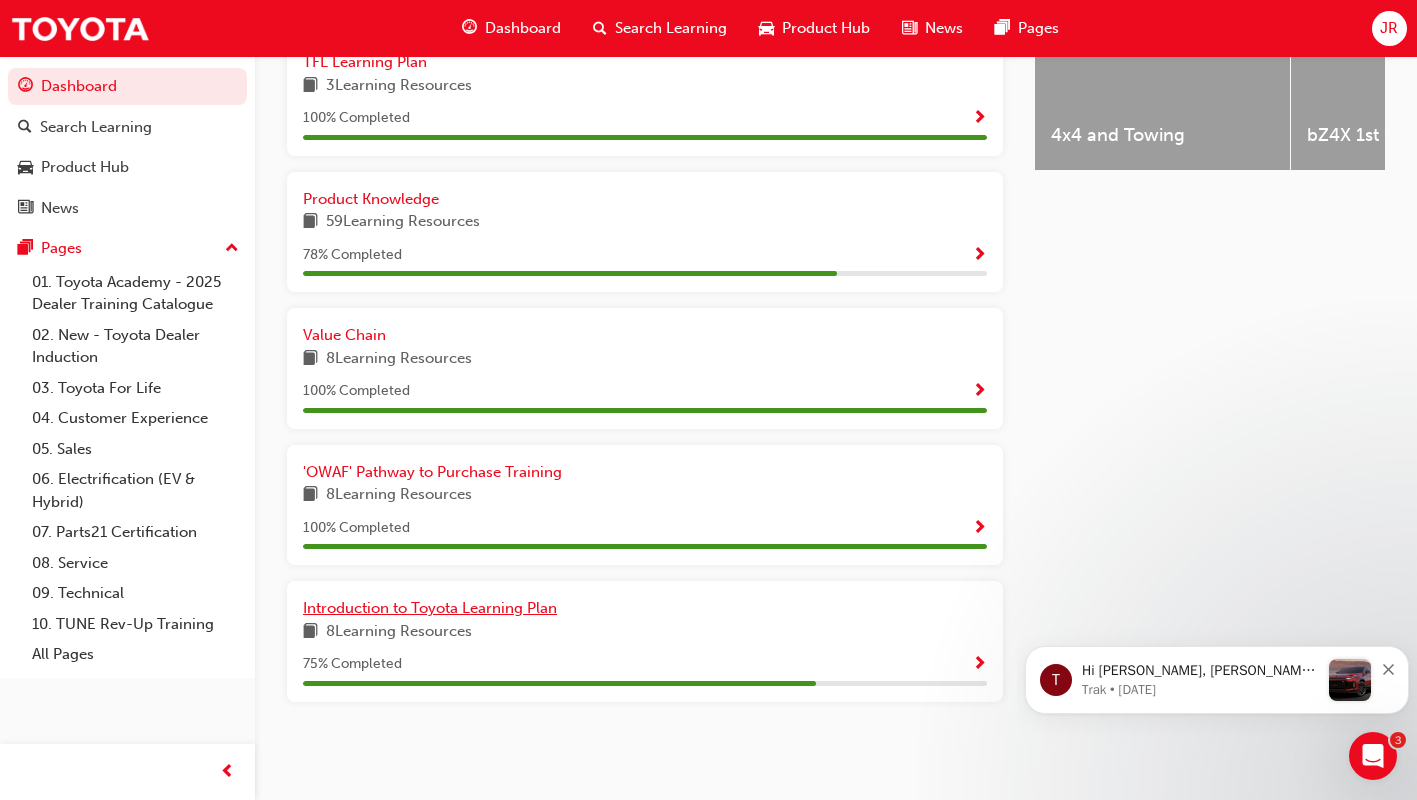 click on "Introduction to Toyota Learning Plan" at bounding box center (430, 608) 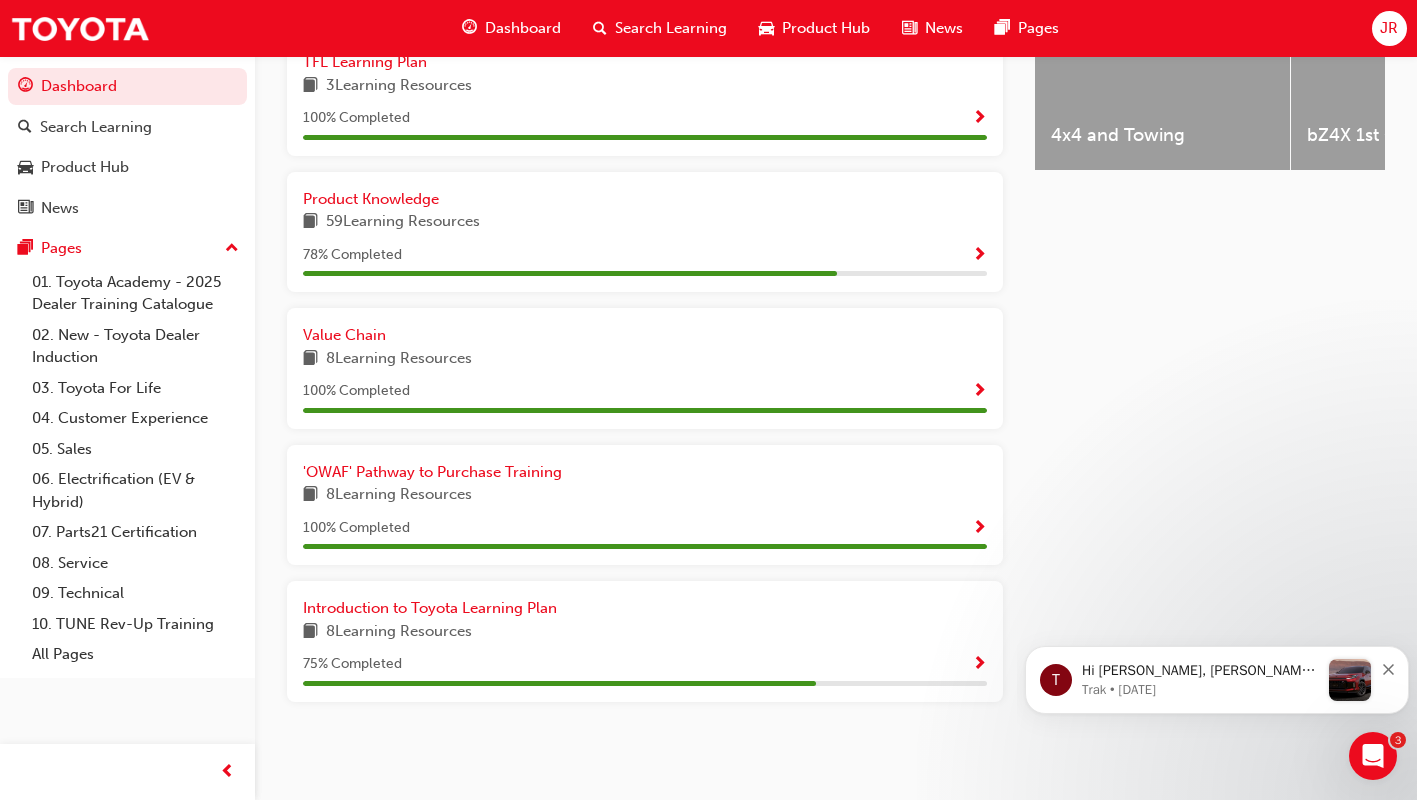 scroll, scrollTop: 0, scrollLeft: 0, axis: both 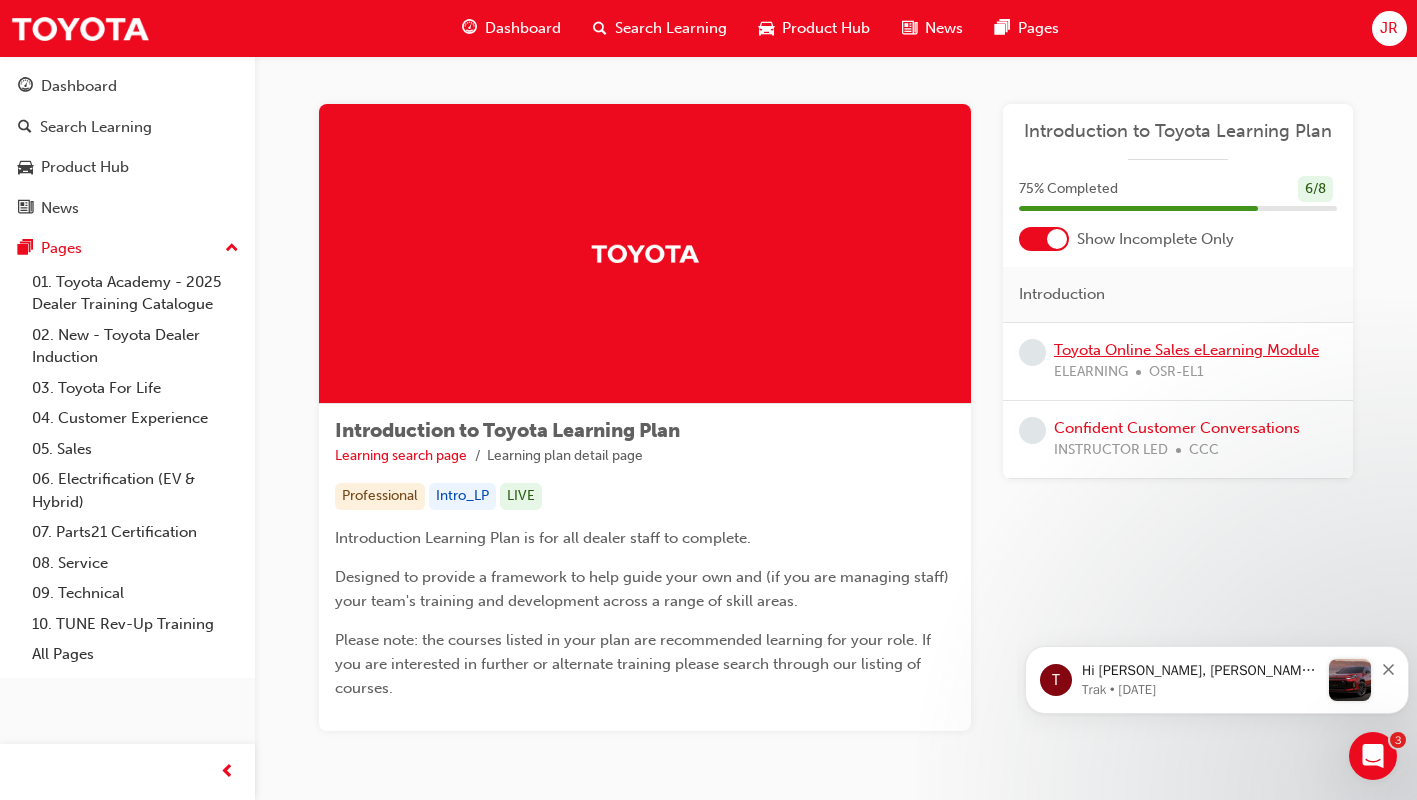 click on "Toyota Online Sales eLearning Module" at bounding box center (1186, 350) 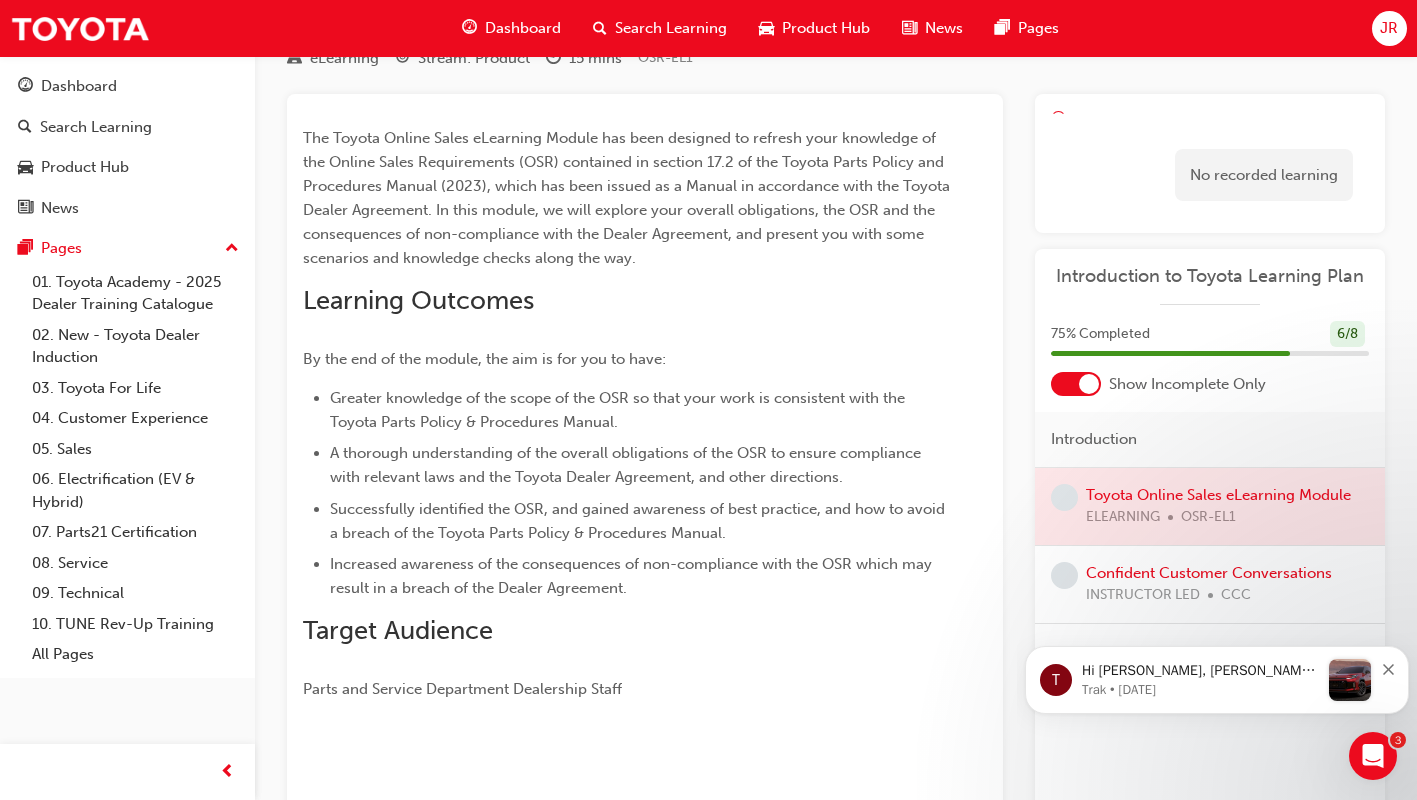 scroll, scrollTop: 200, scrollLeft: 0, axis: vertical 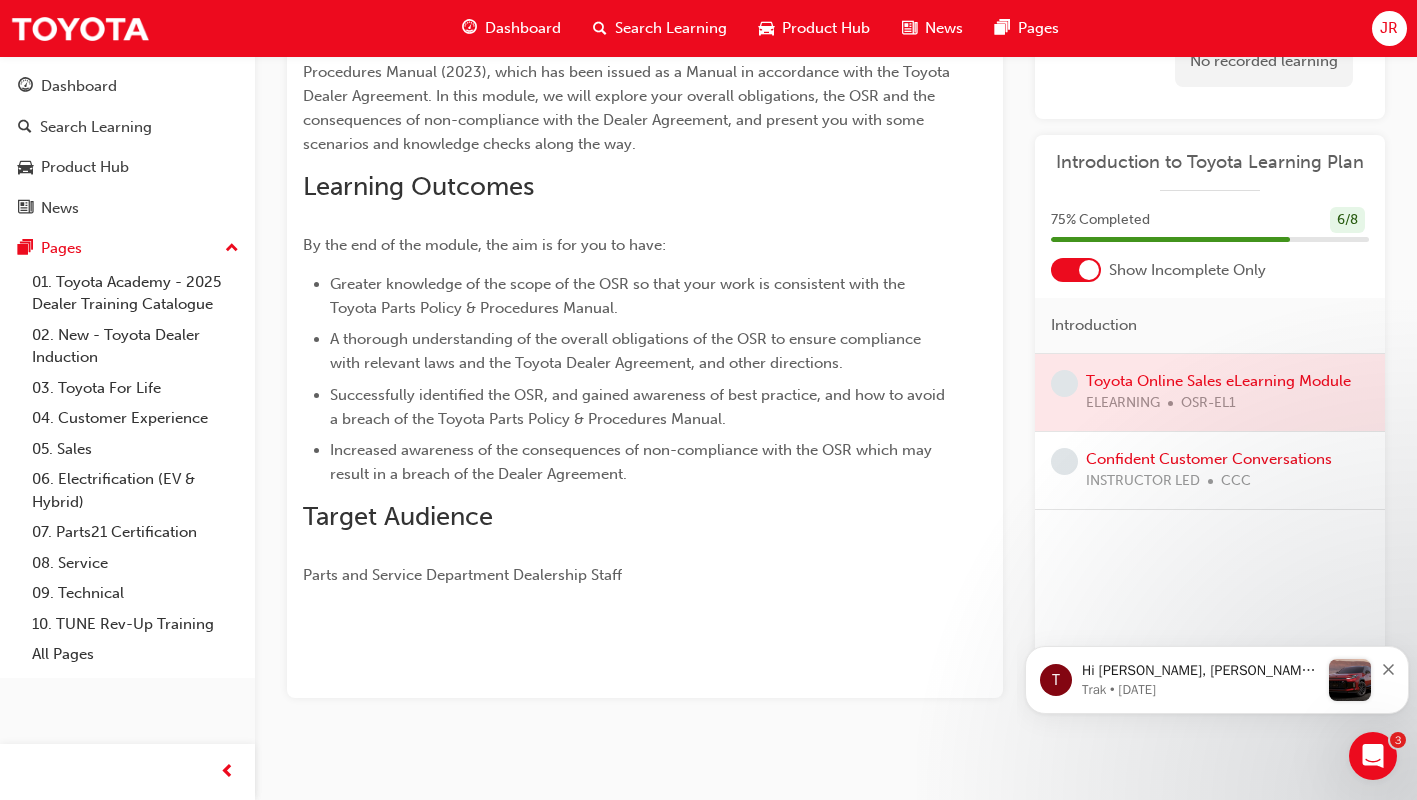 click at bounding box center (1210, 392) 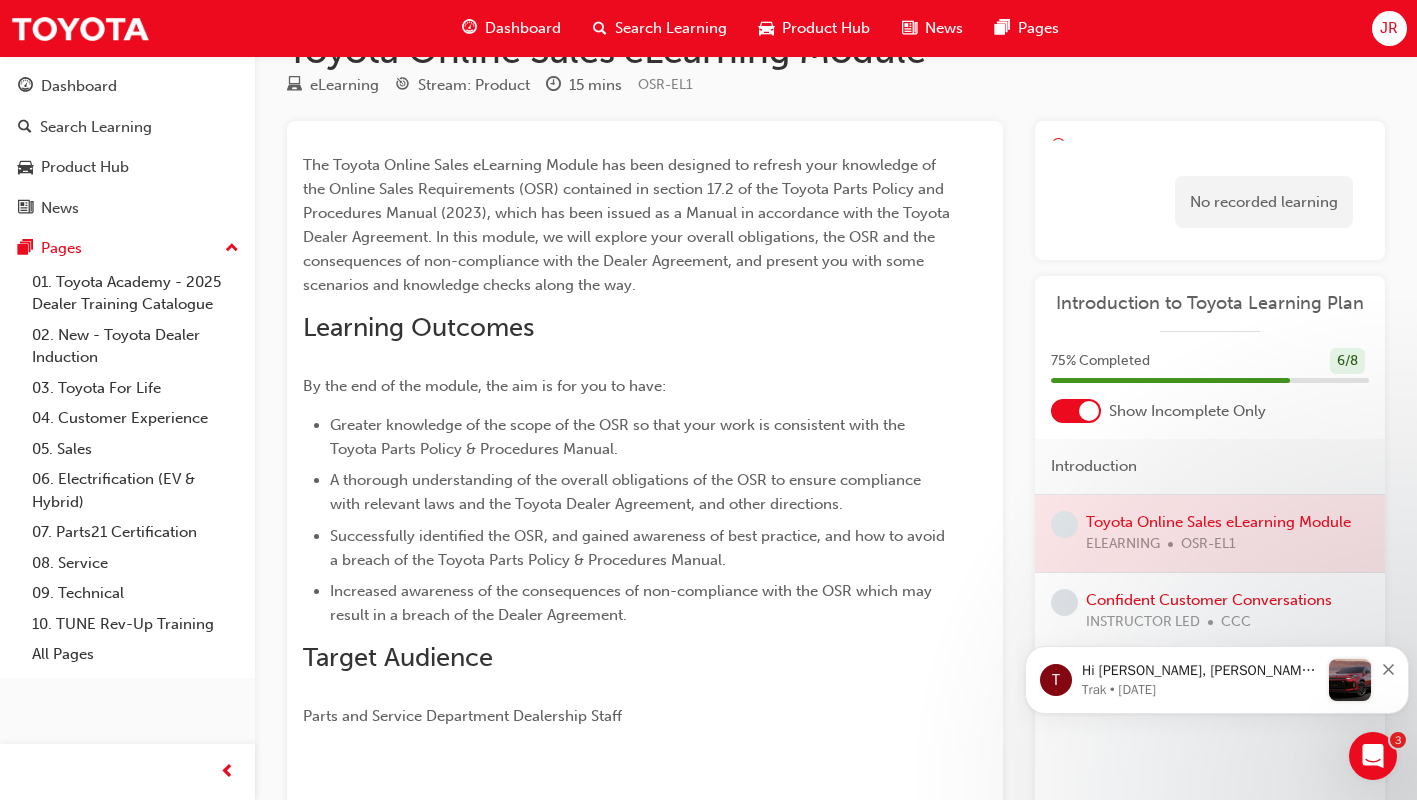 scroll, scrollTop: 0, scrollLeft: 0, axis: both 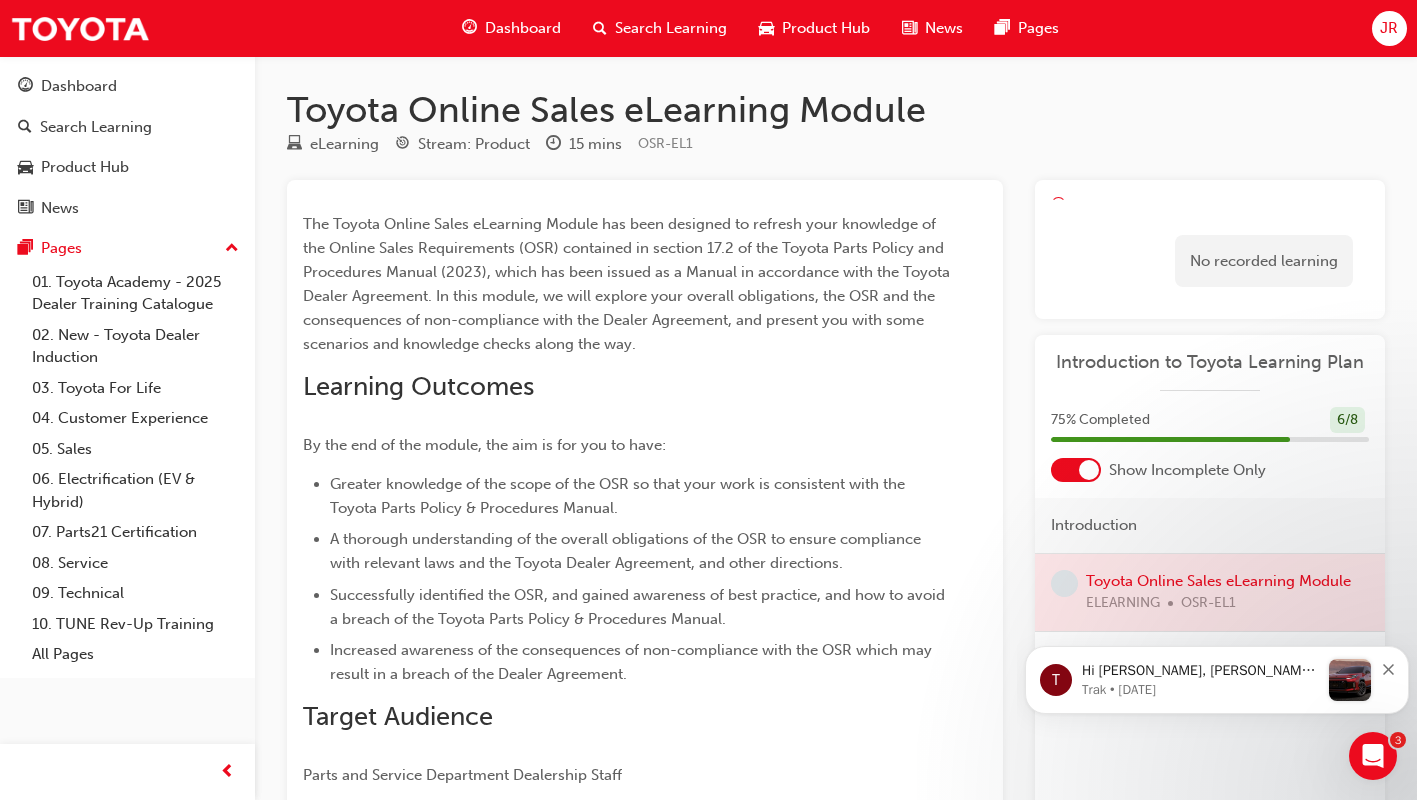 click at bounding box center (1210, 592) 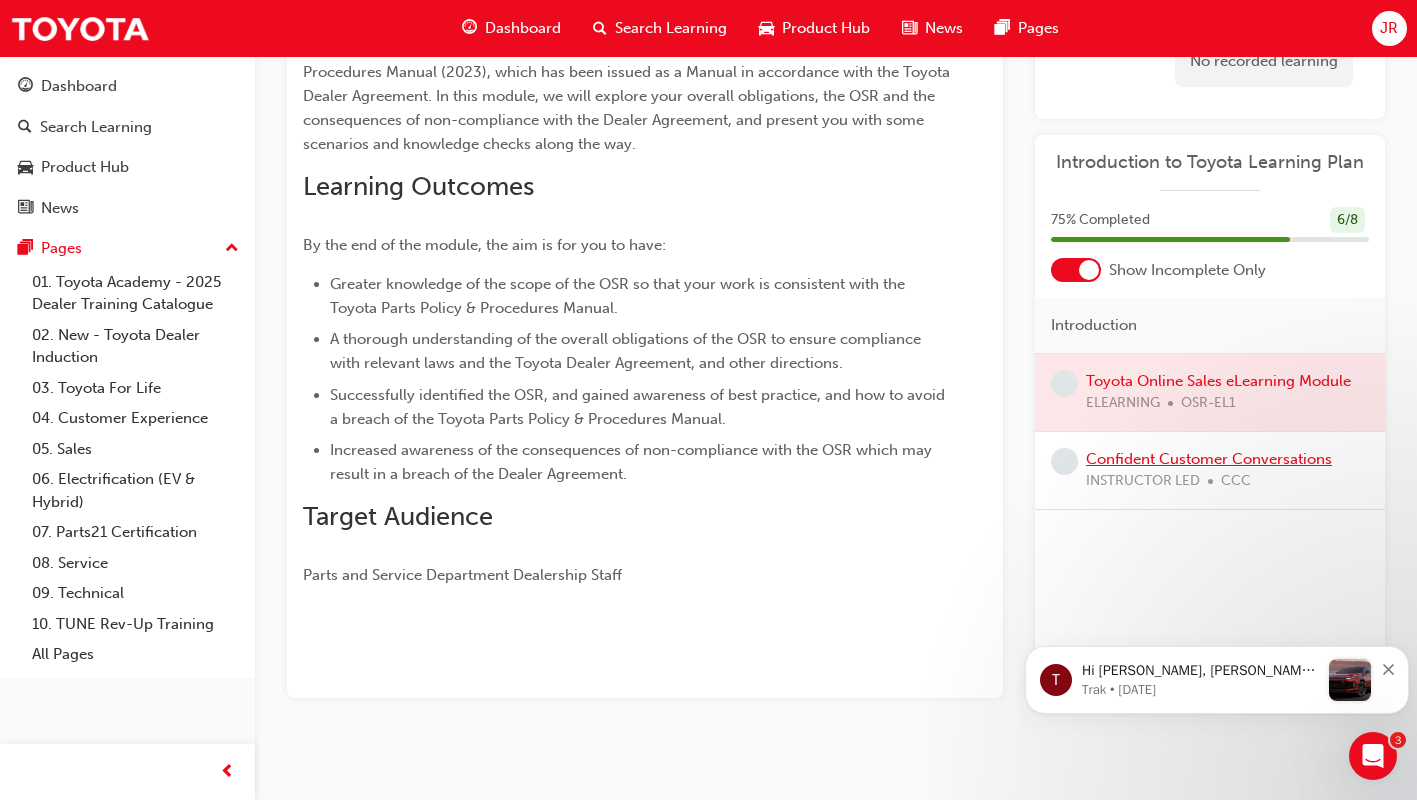 click on "Confident Customer Conversations" at bounding box center [1209, 459] 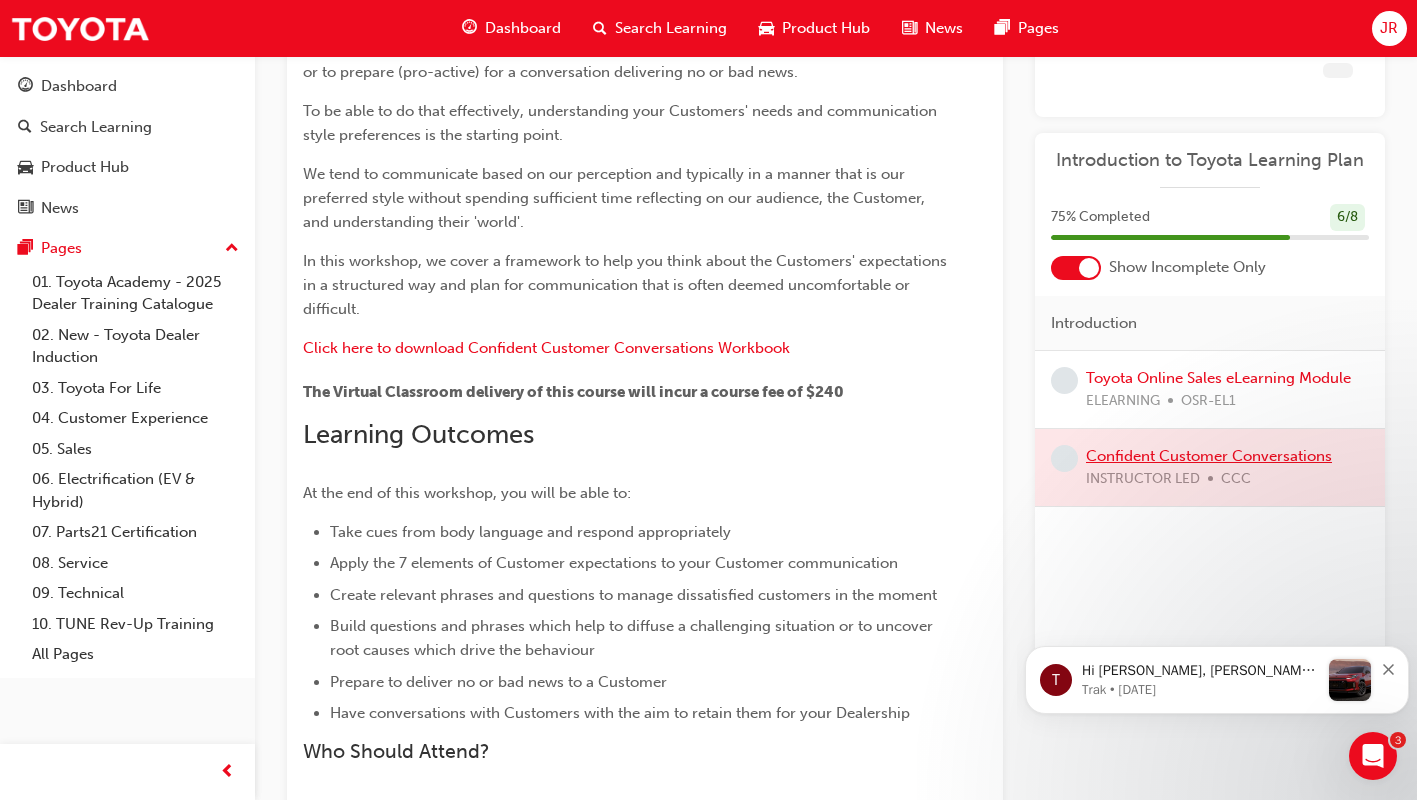 scroll, scrollTop: 200, scrollLeft: 0, axis: vertical 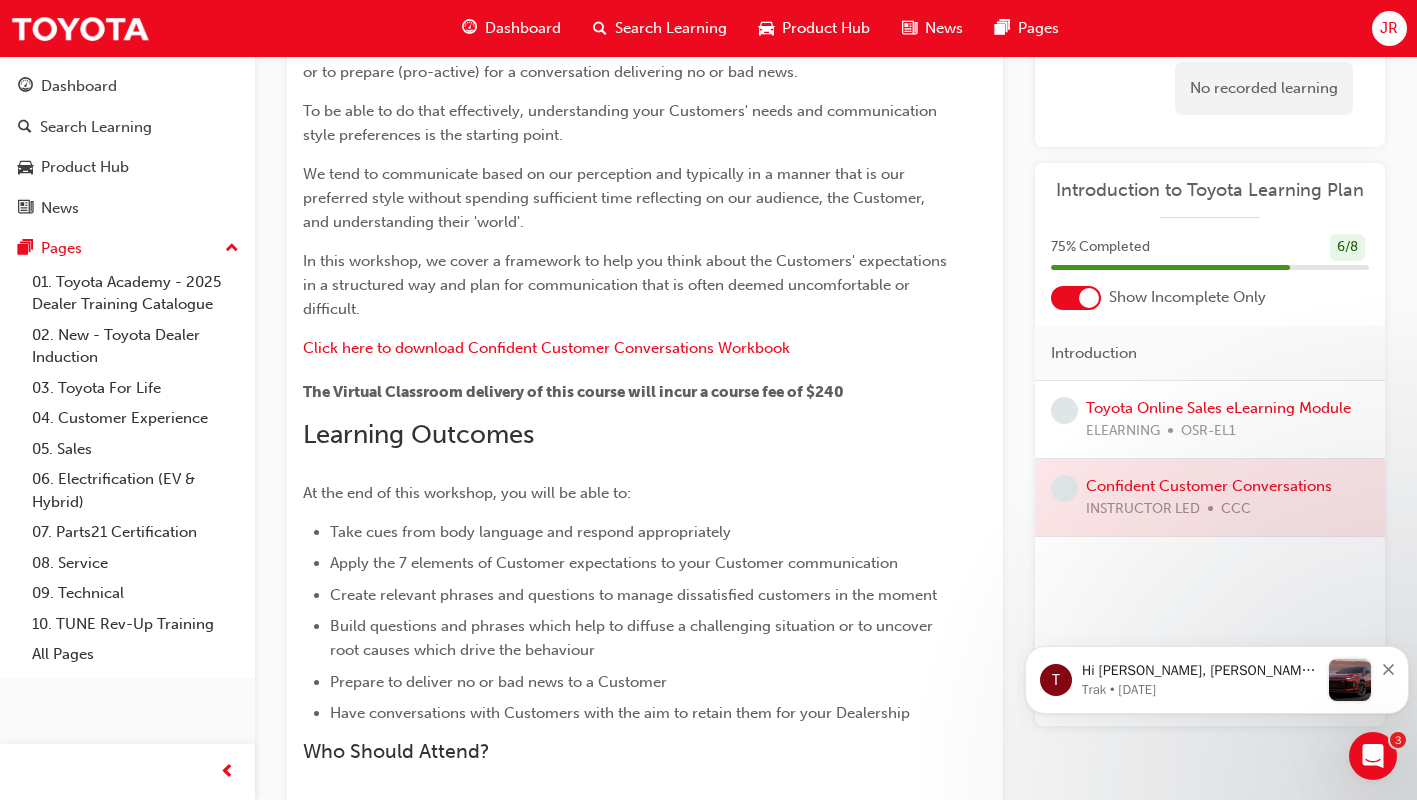 click on "Toyota Online Sales eLearning Module ELEARNING OSR-EL1" at bounding box center (1218, 419) 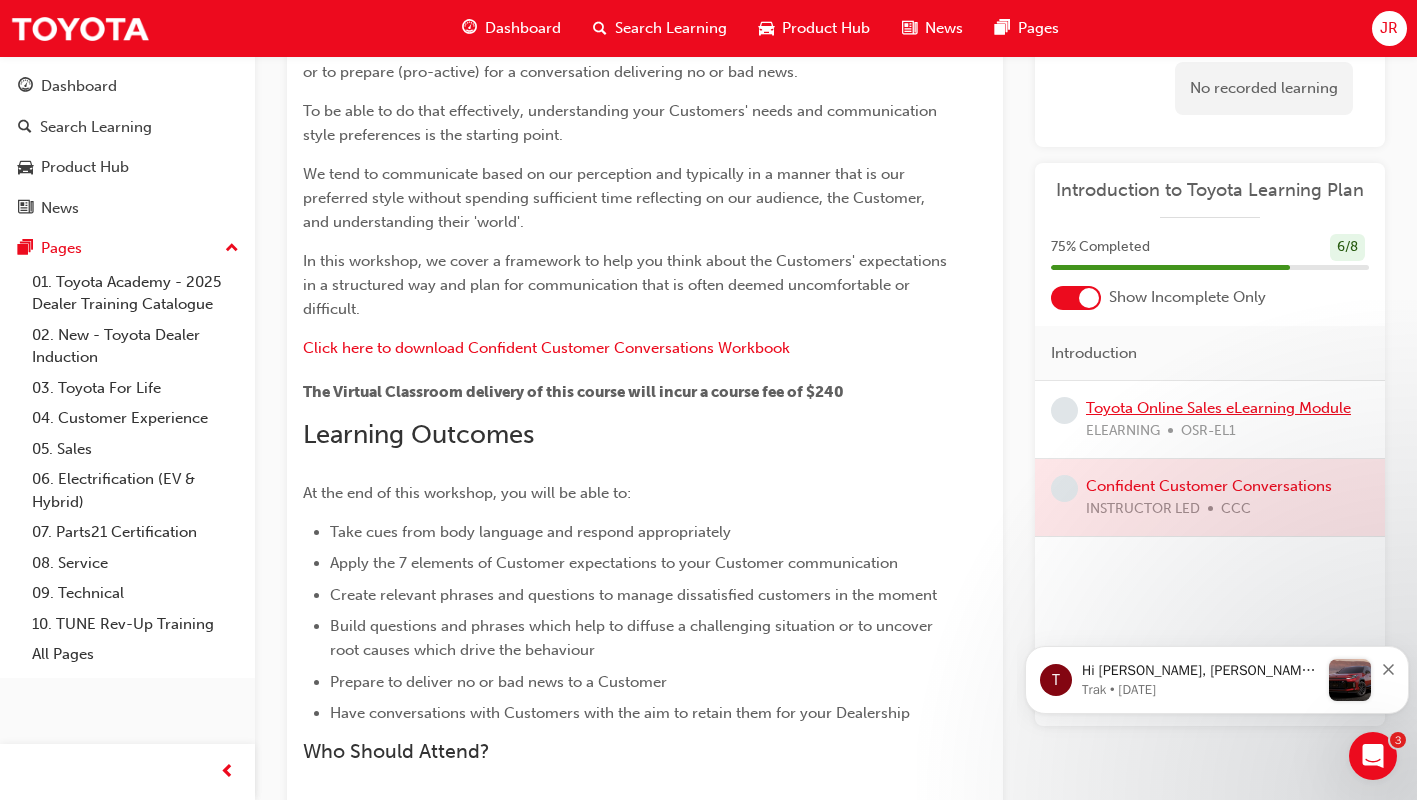 click on "Toyota Online Sales eLearning Module" at bounding box center [1218, 408] 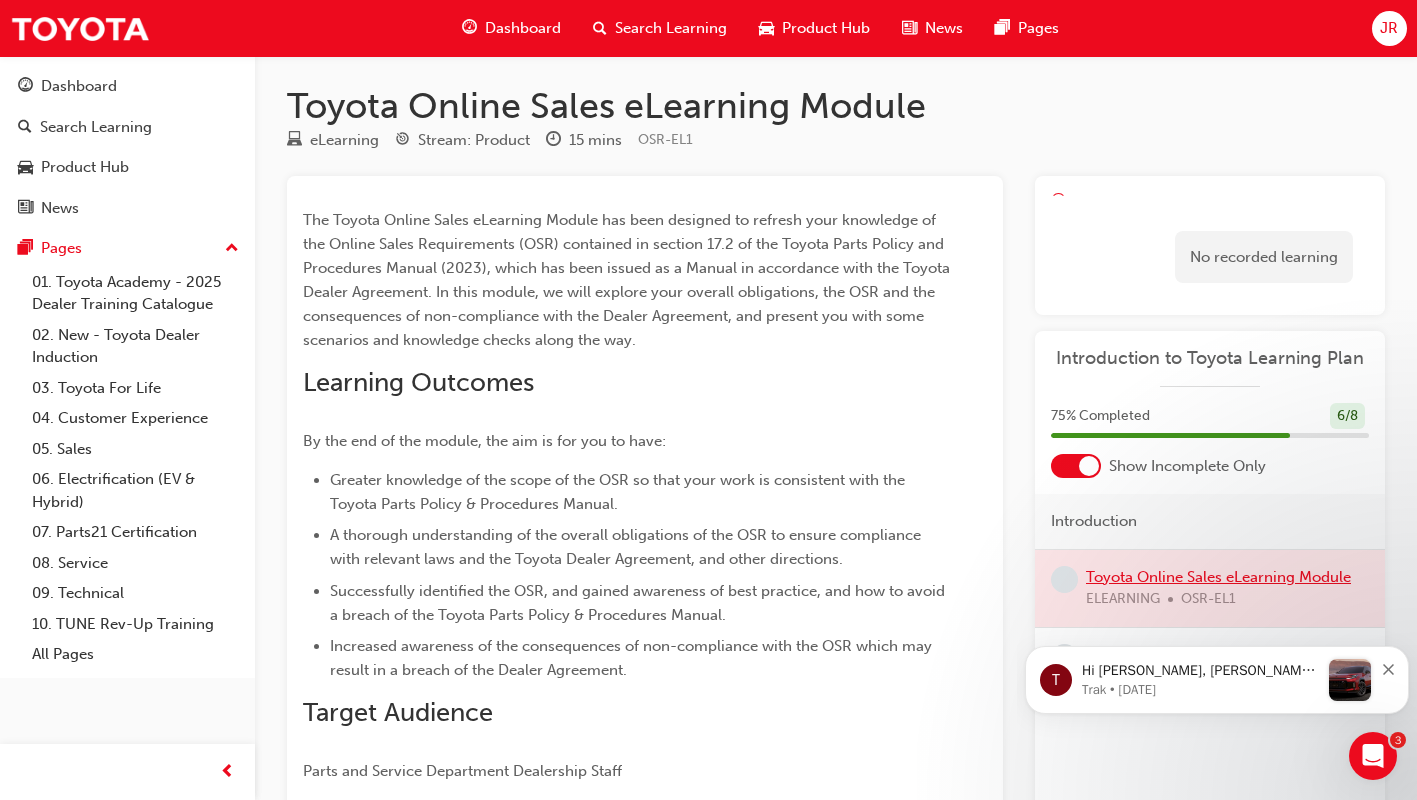 scroll, scrollTop: 212, scrollLeft: 0, axis: vertical 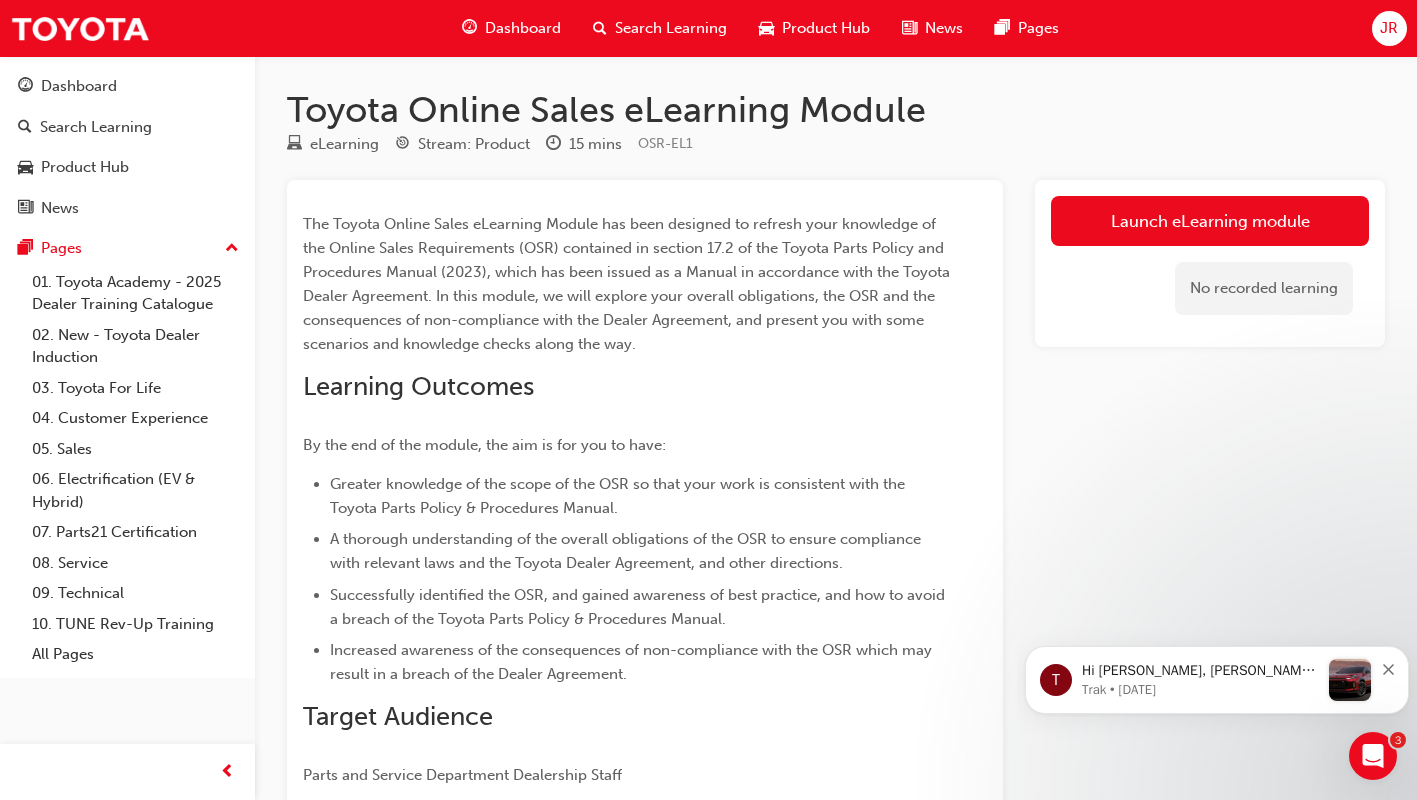 click on "Launch eLearning module" at bounding box center [1210, 221] 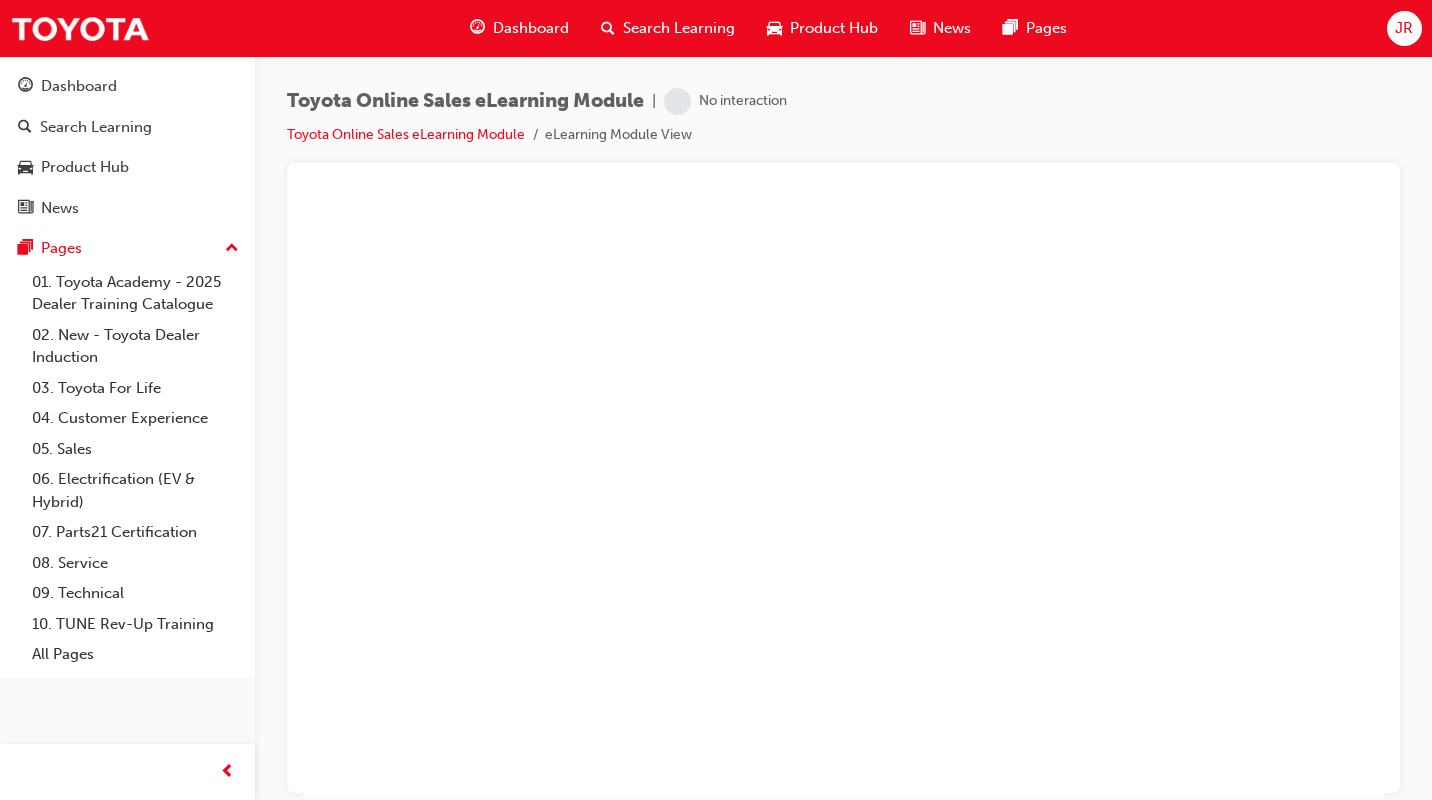scroll, scrollTop: 0, scrollLeft: 0, axis: both 